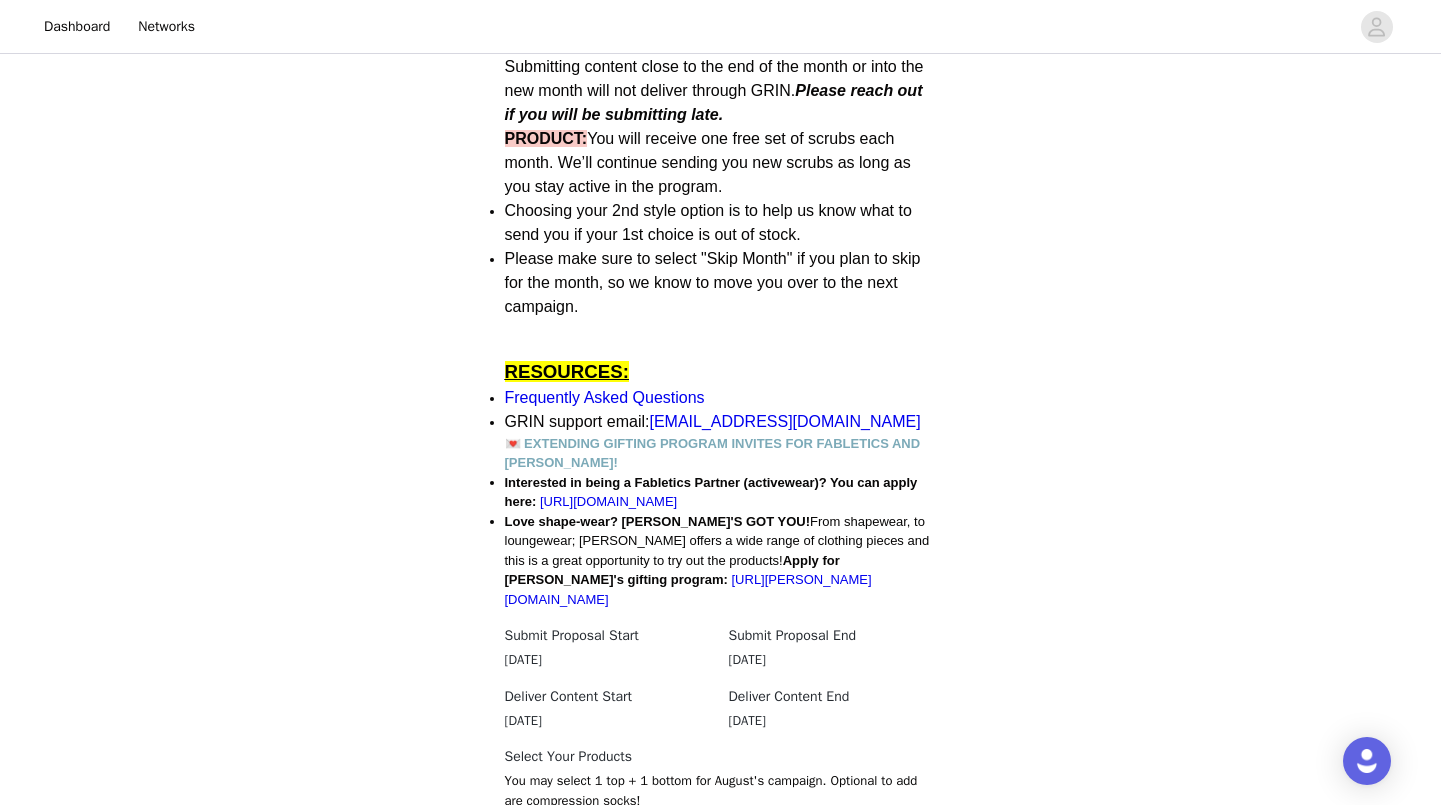 scroll, scrollTop: 1298, scrollLeft: 0, axis: vertical 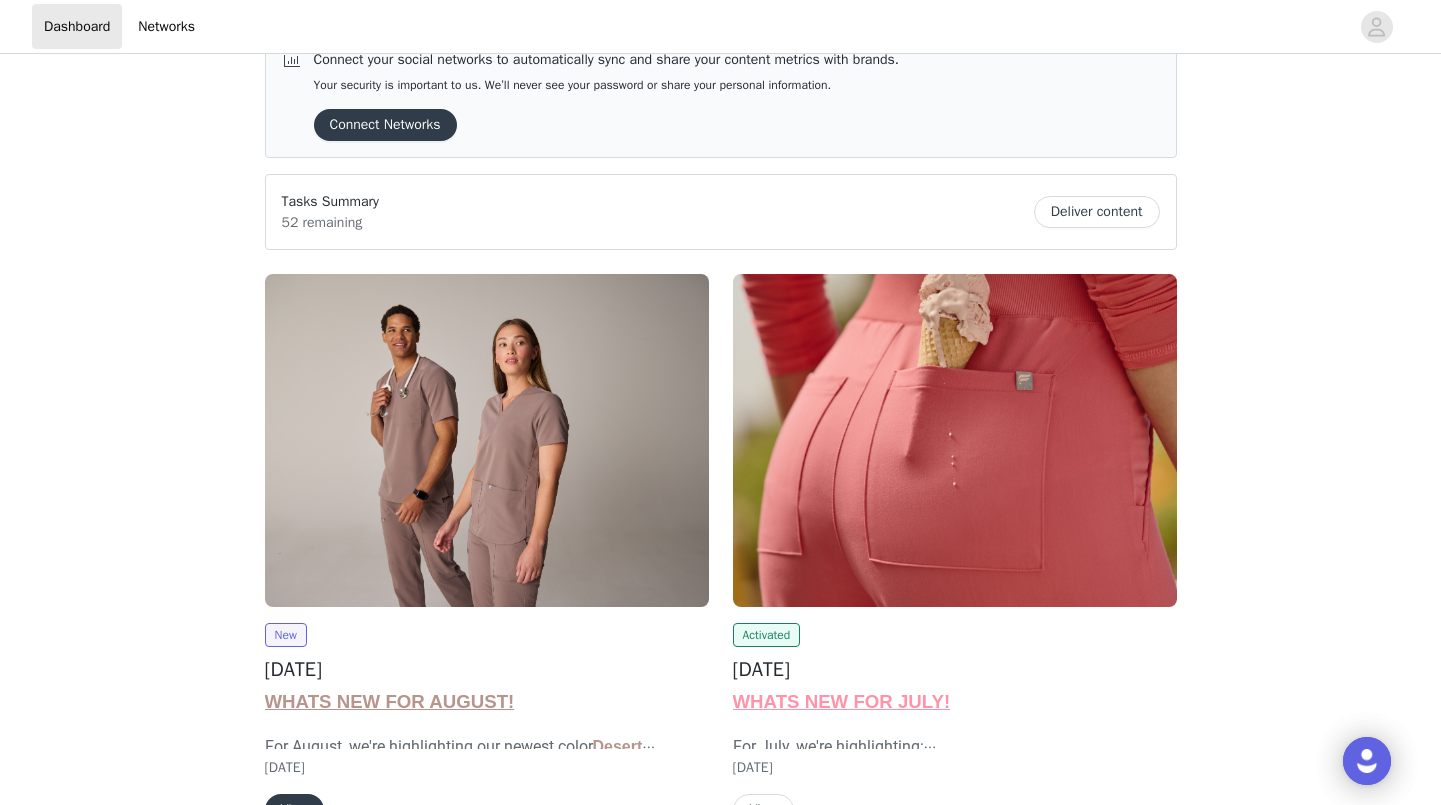 click at bounding box center [487, 440] 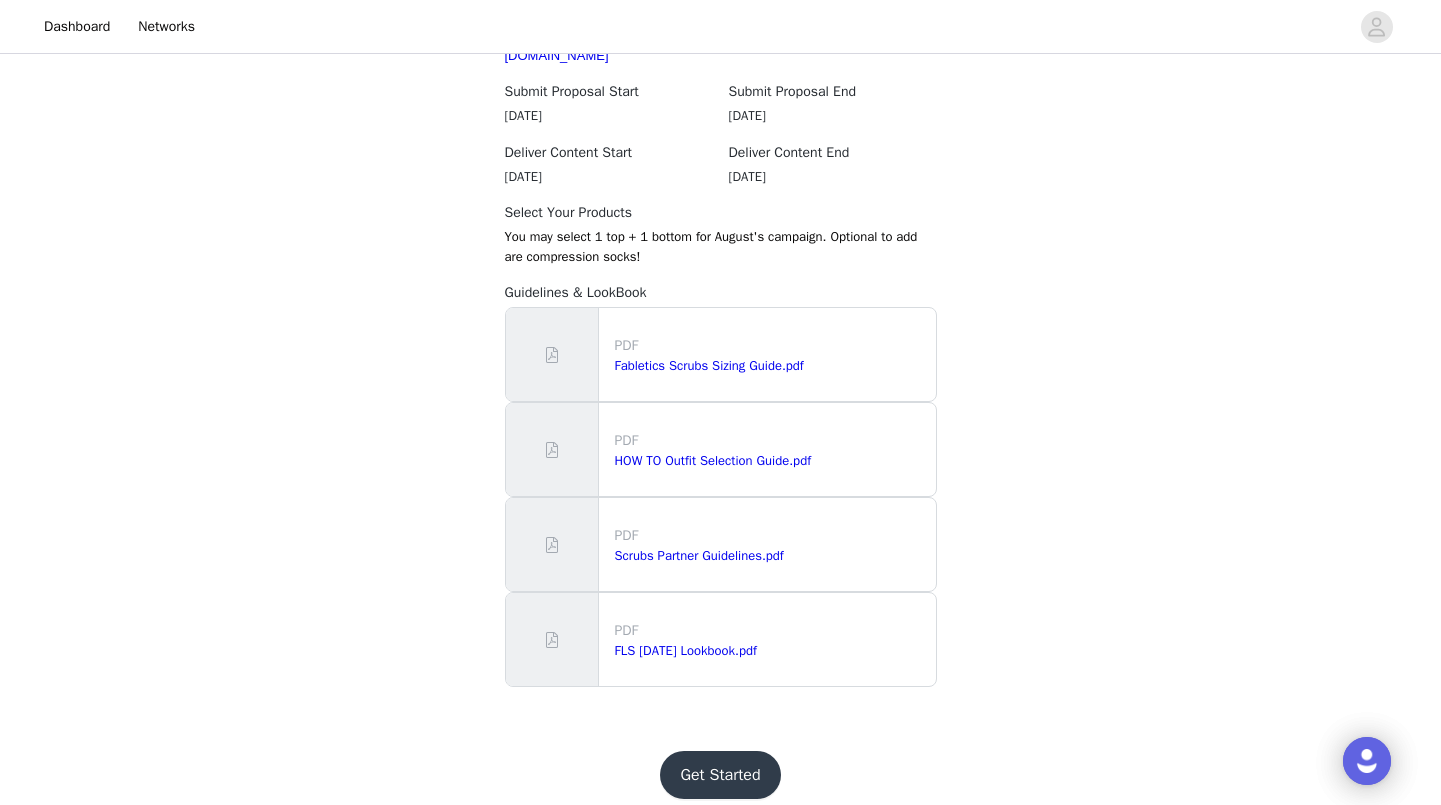 scroll, scrollTop: 1805, scrollLeft: 0, axis: vertical 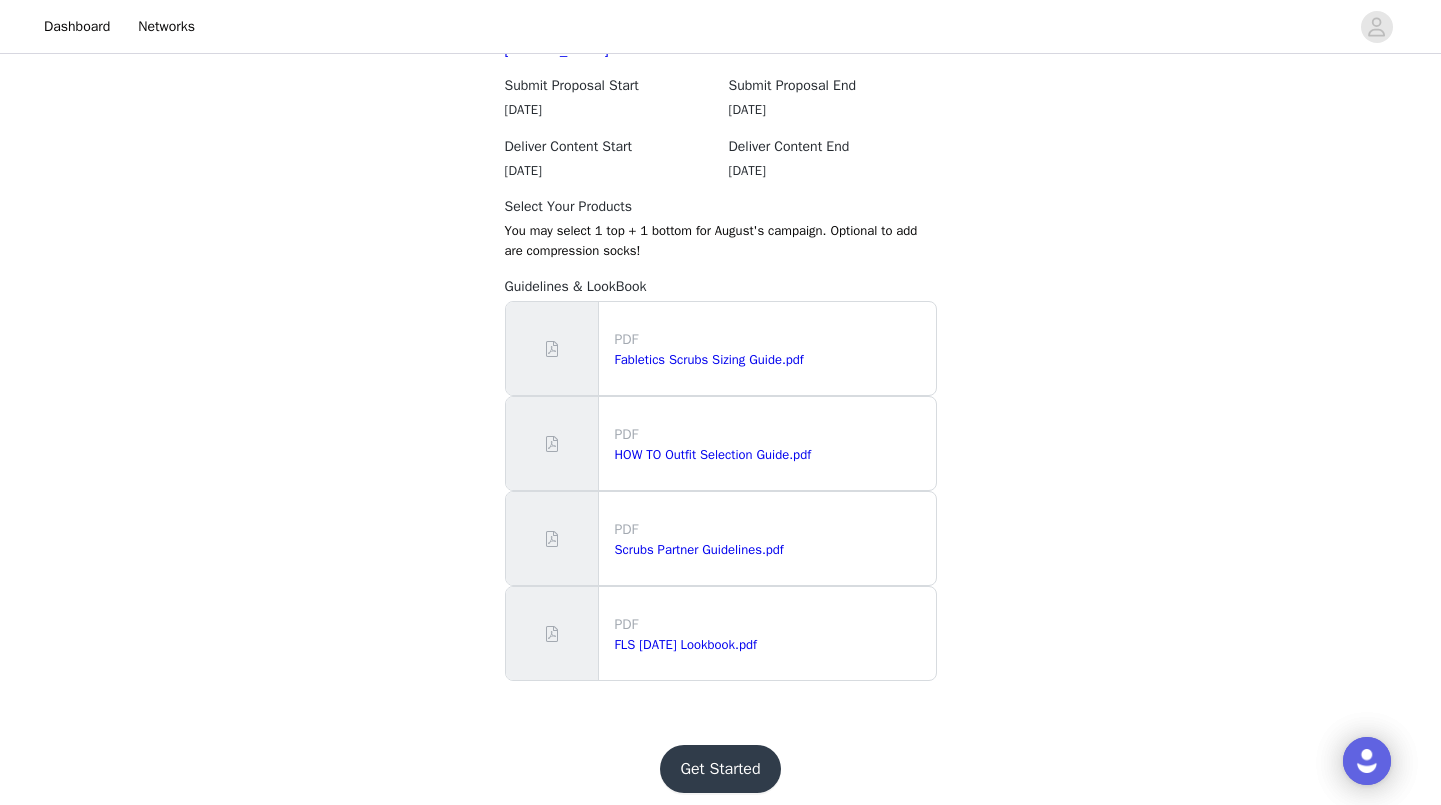 click on "Get Started" at bounding box center [720, 769] 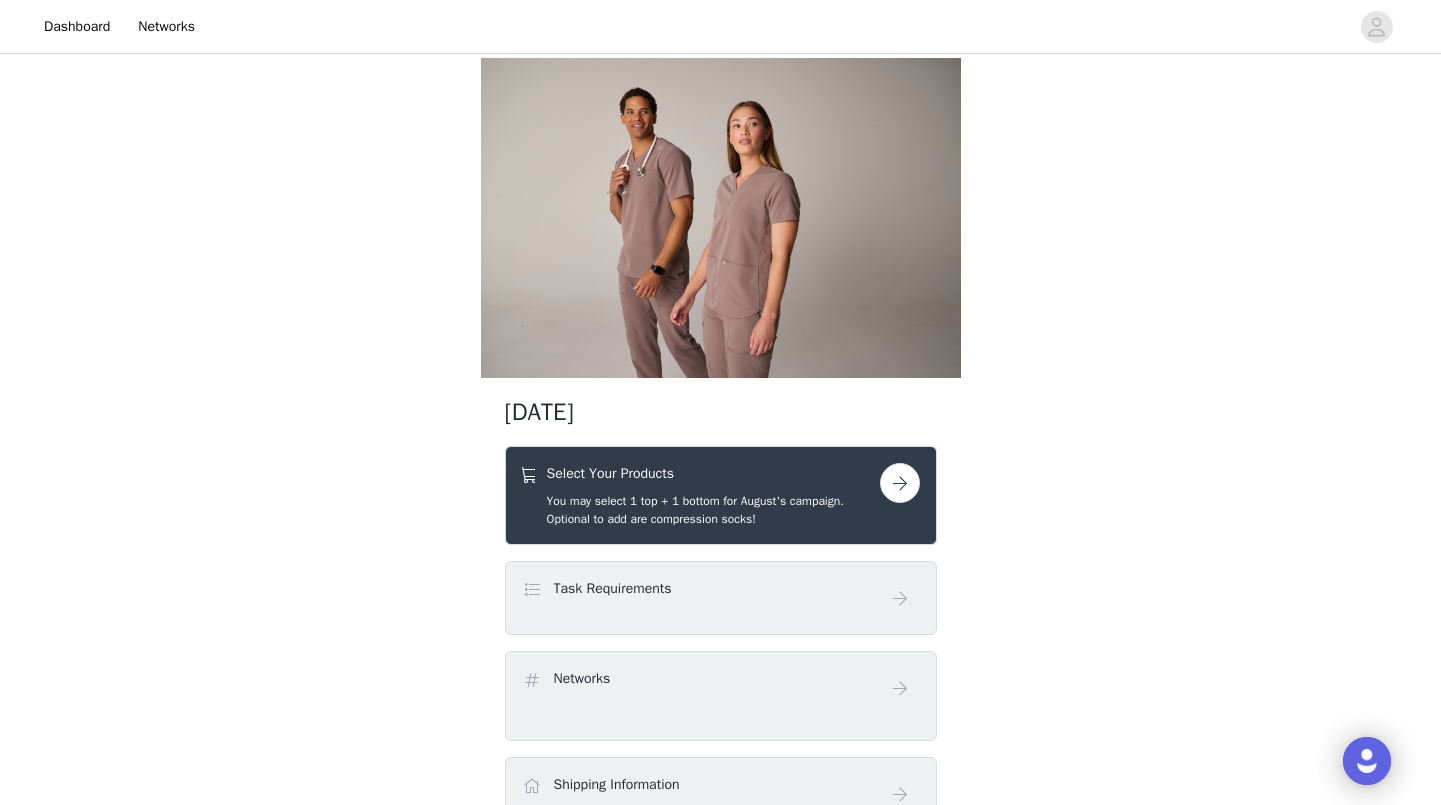 click on "Select Your Products" at bounding box center [713, 473] 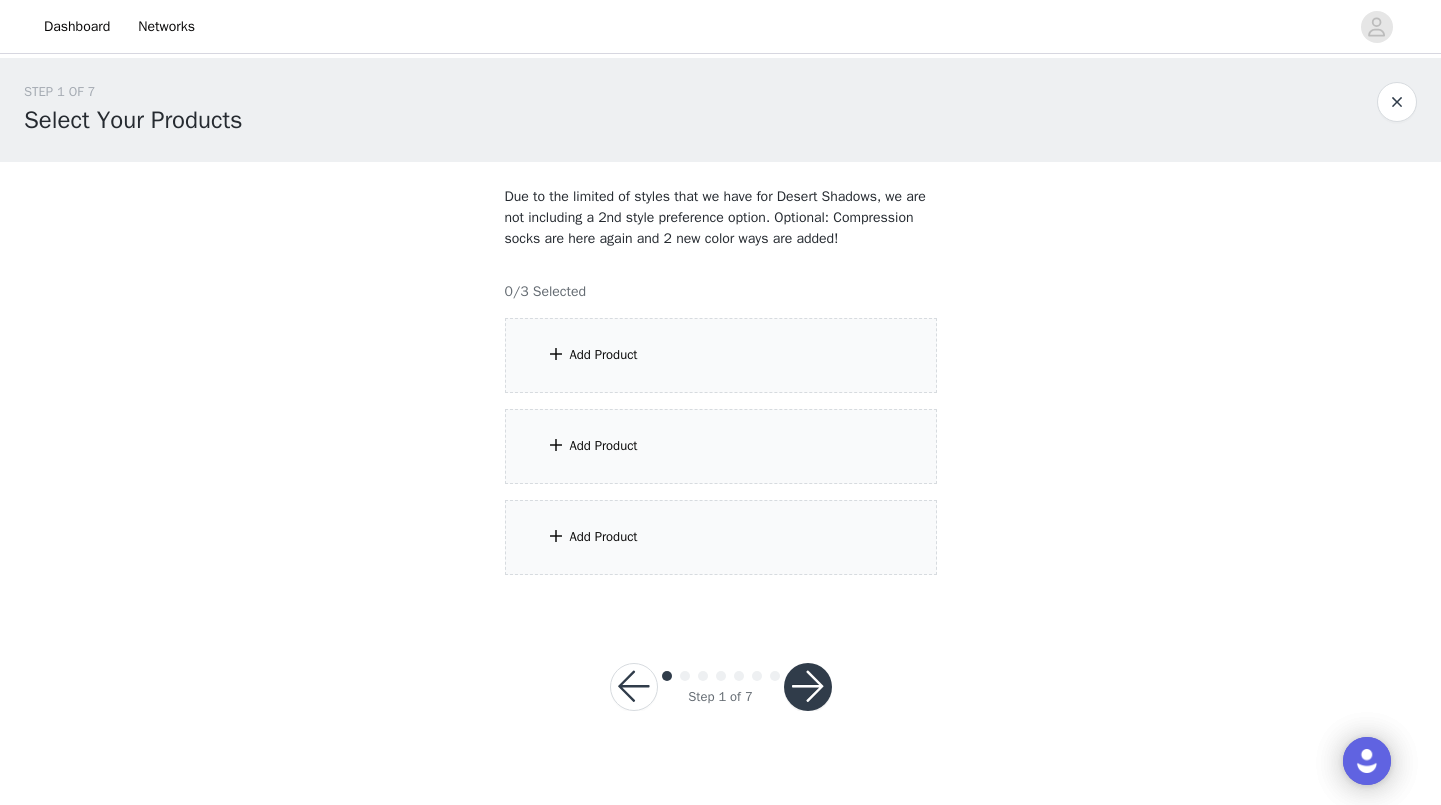 click on "Add Product" at bounding box center (721, 355) 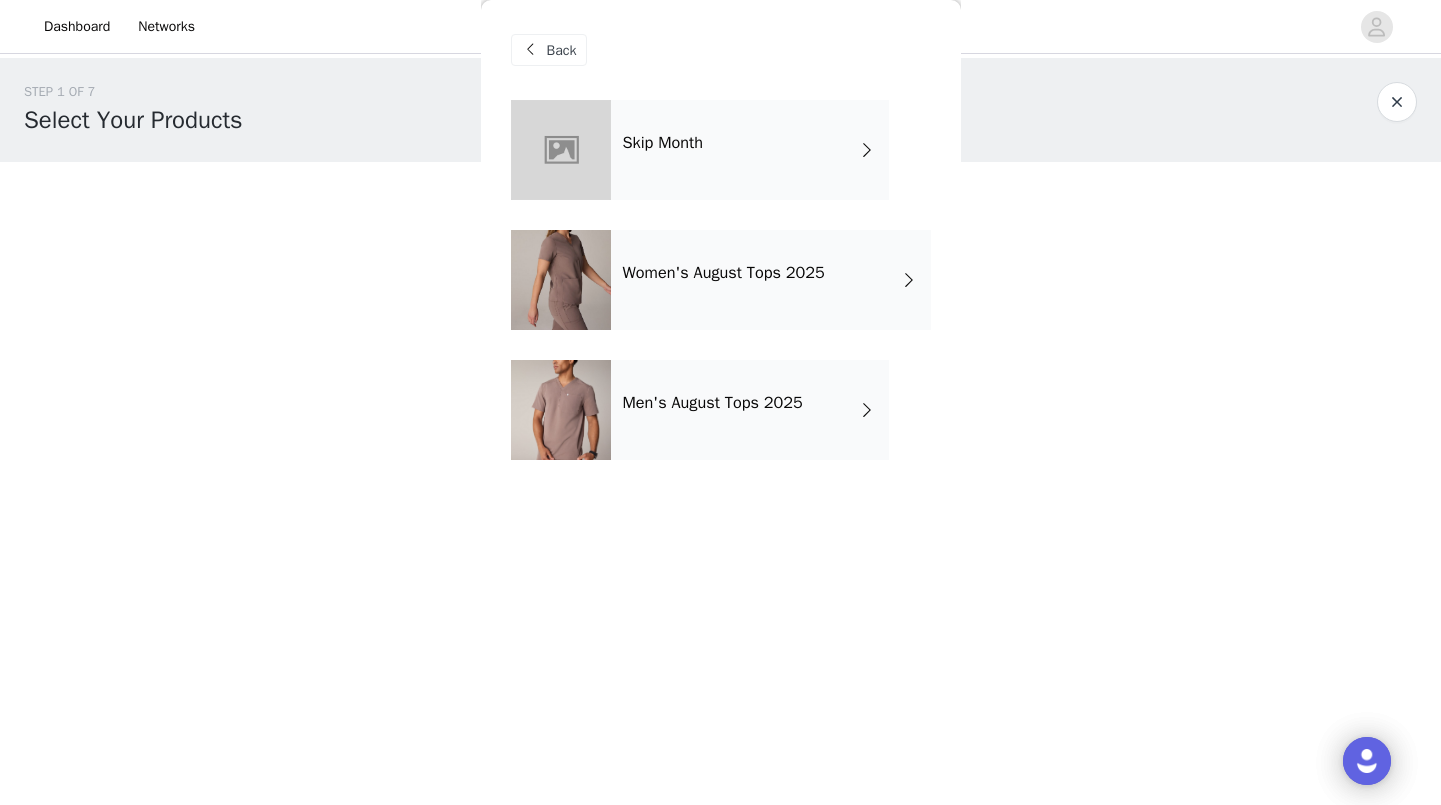 click on "Skip Month" at bounding box center (750, 150) 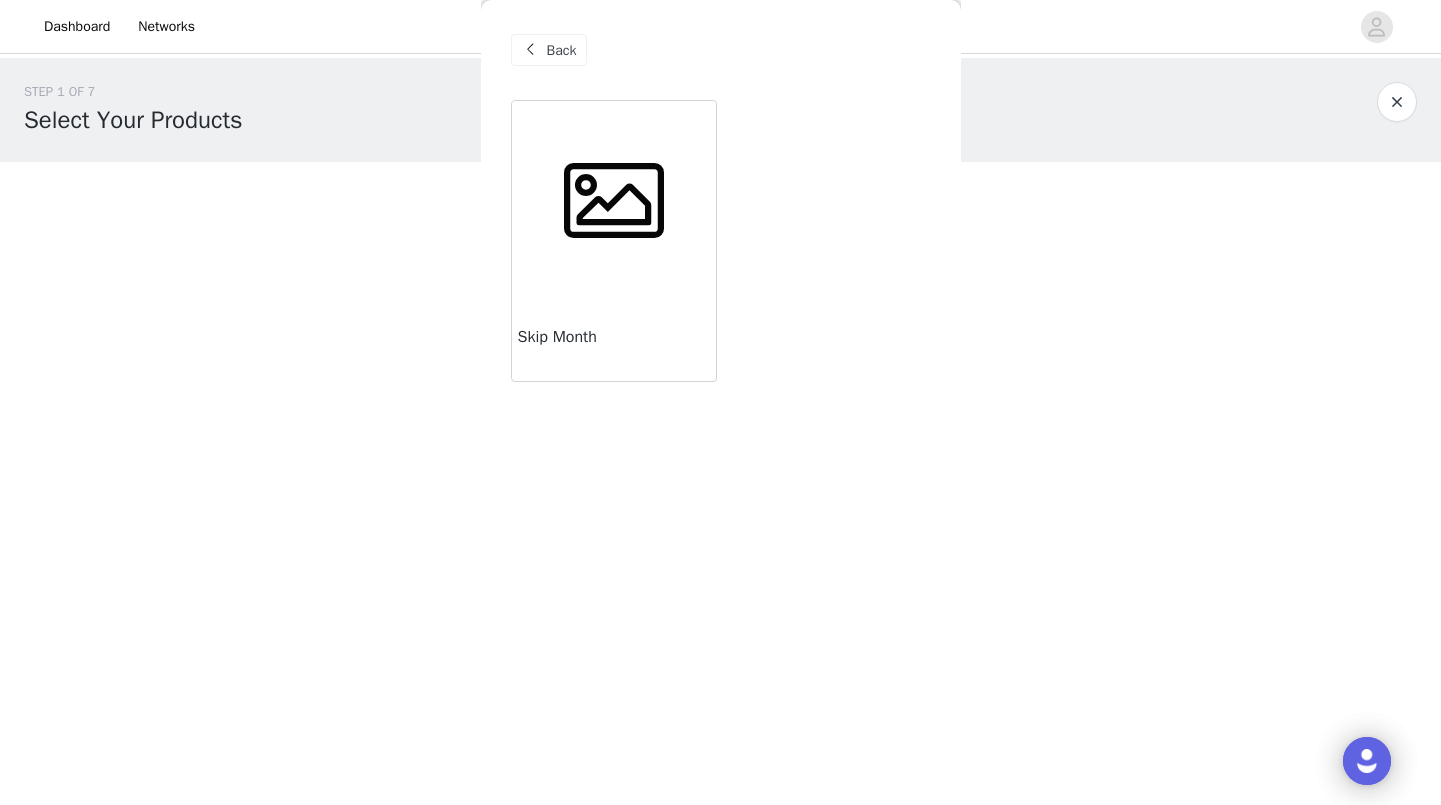 click at bounding box center [614, 201] 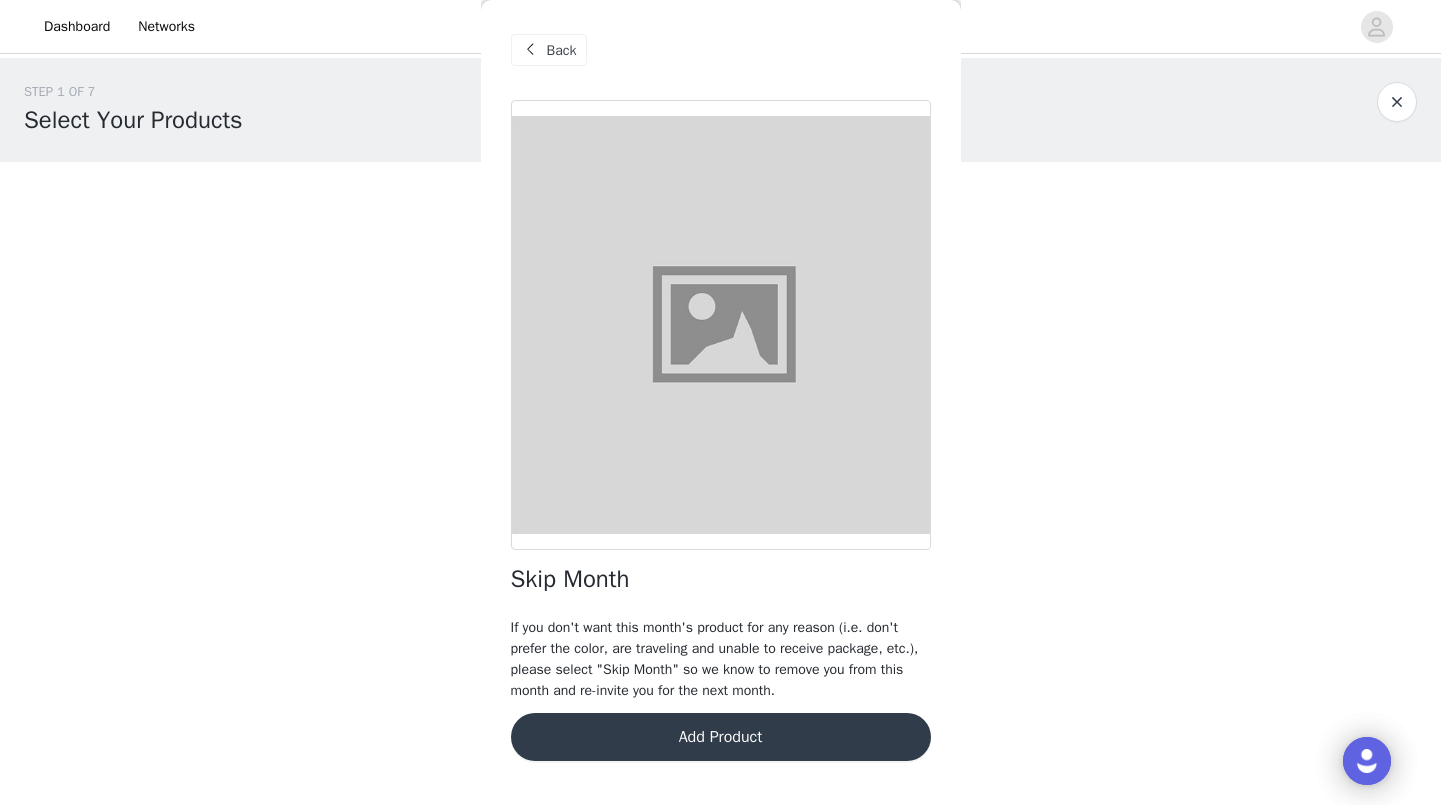 click on "Add Product" at bounding box center [721, 737] 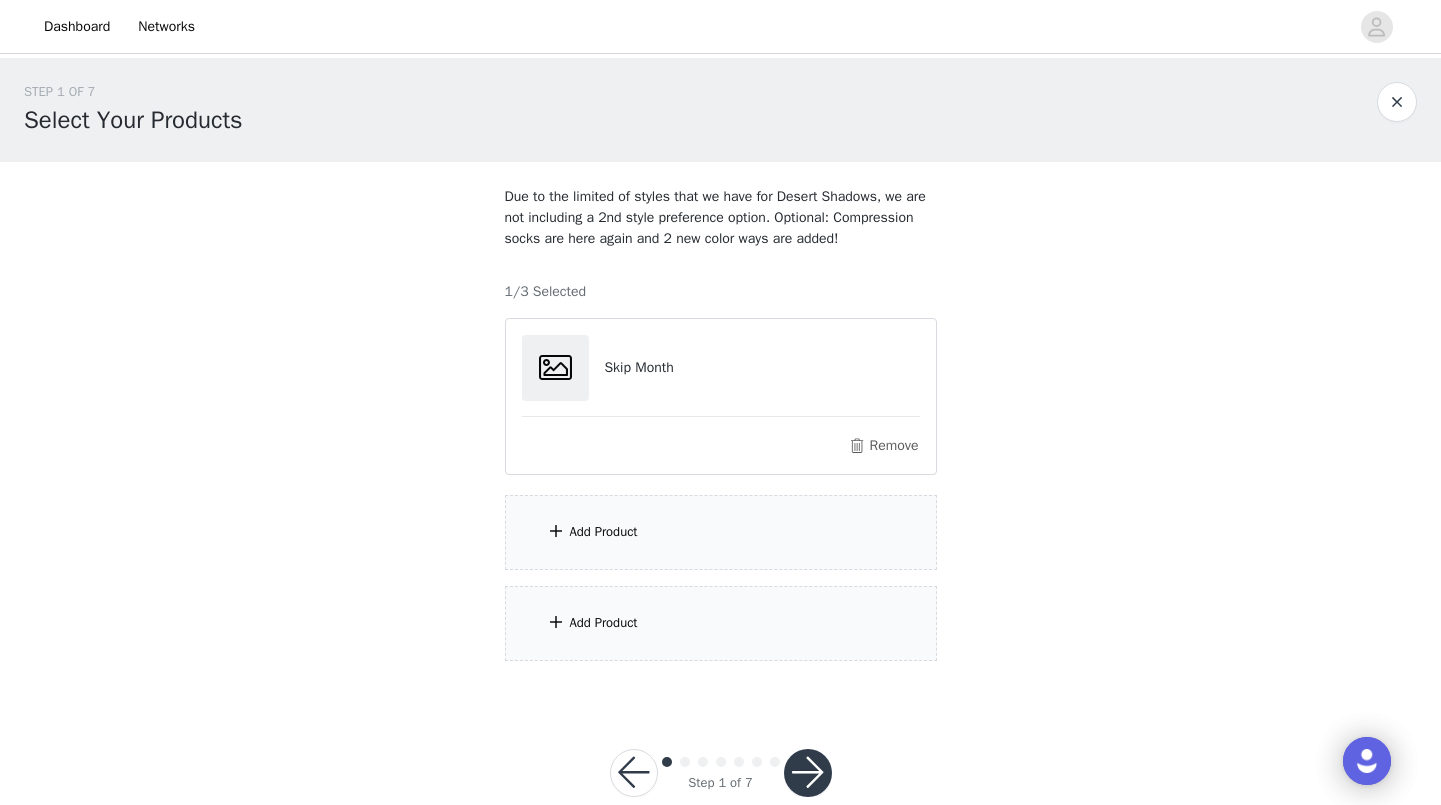 click on "Add Product" at bounding box center [721, 532] 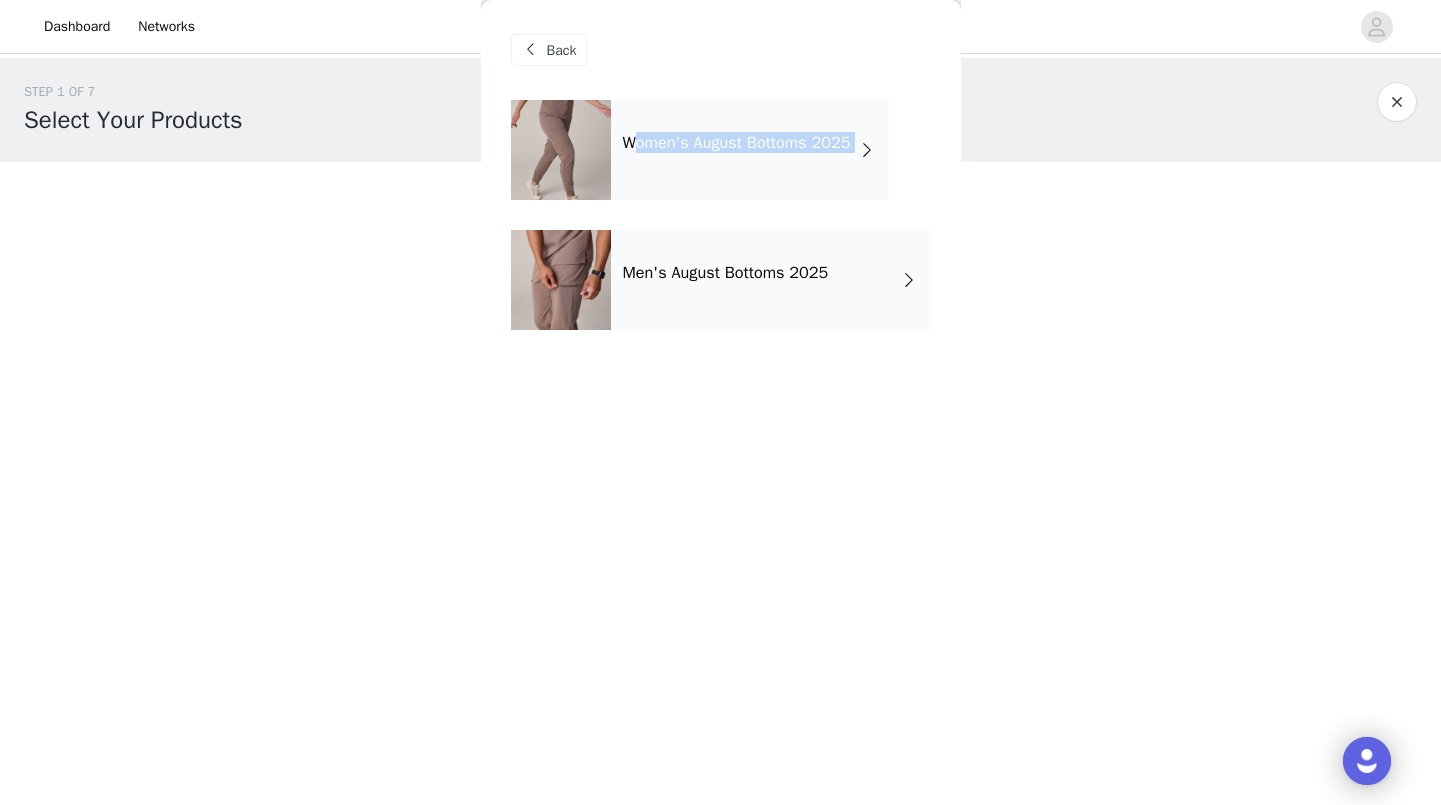 drag, startPoint x: 640, startPoint y: 125, endPoint x: 639, endPoint y: 228, distance: 103.00485 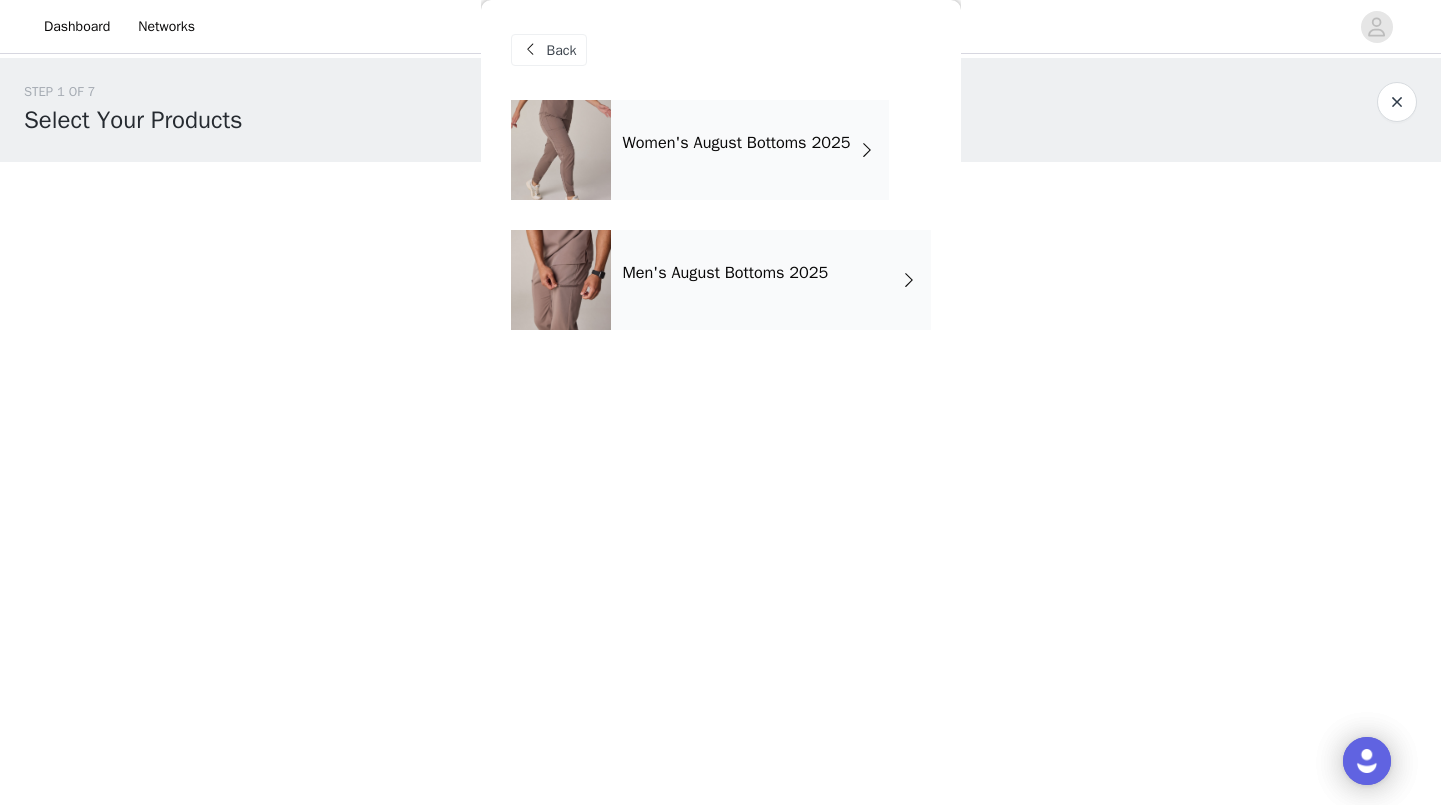 click on "Women's August Bottoms 2025" at bounding box center [737, 143] 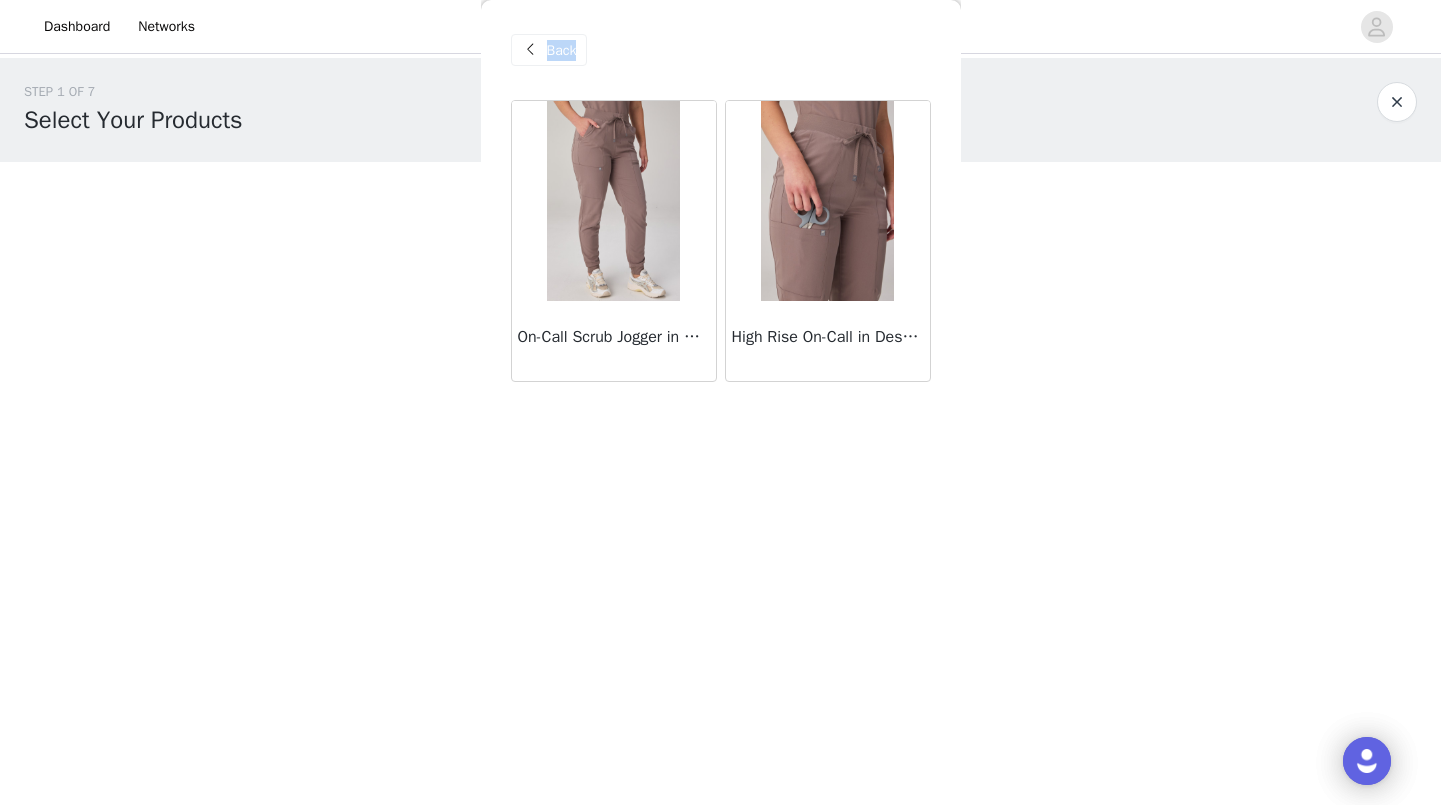 click on "Back" at bounding box center (549, 50) 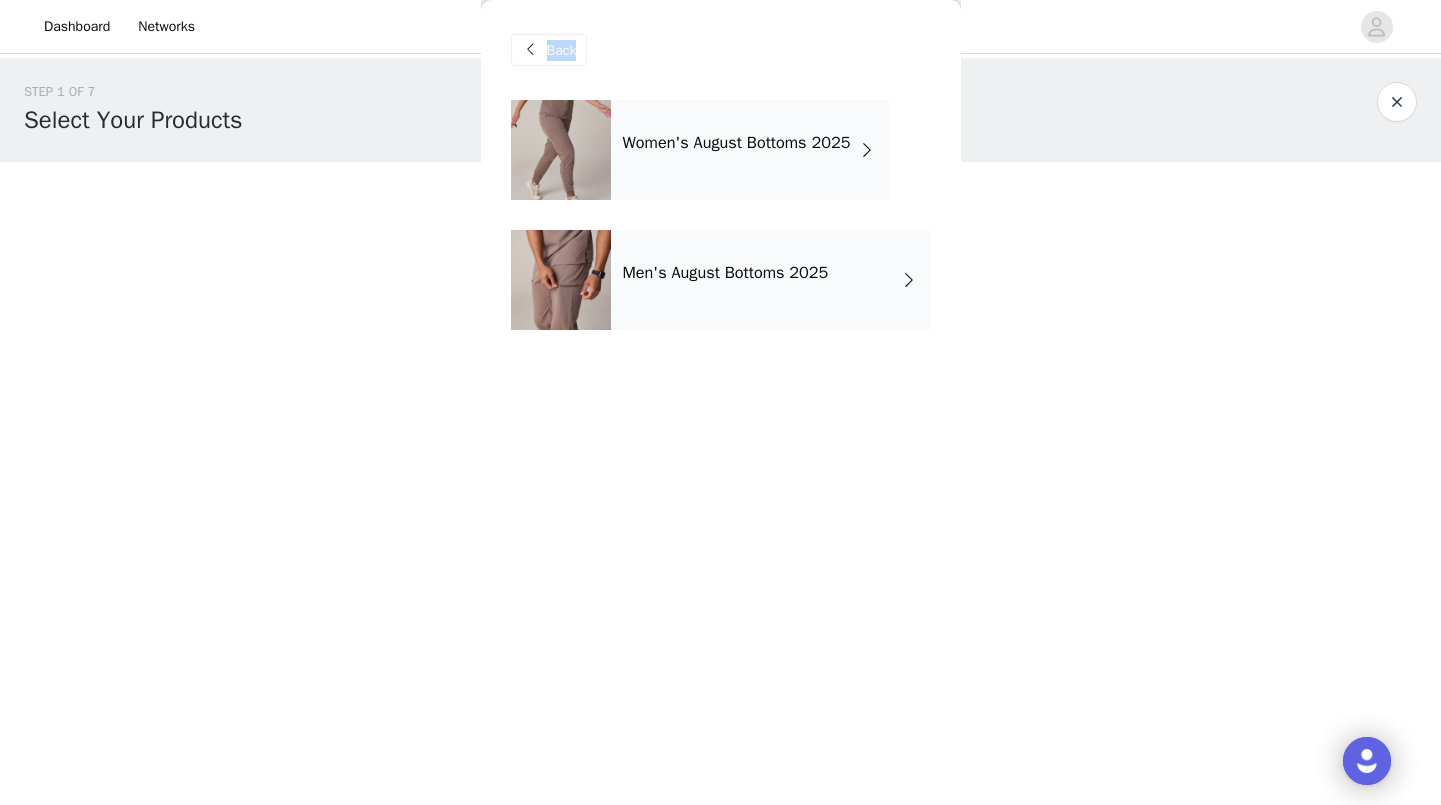 click on "Back" at bounding box center [562, 50] 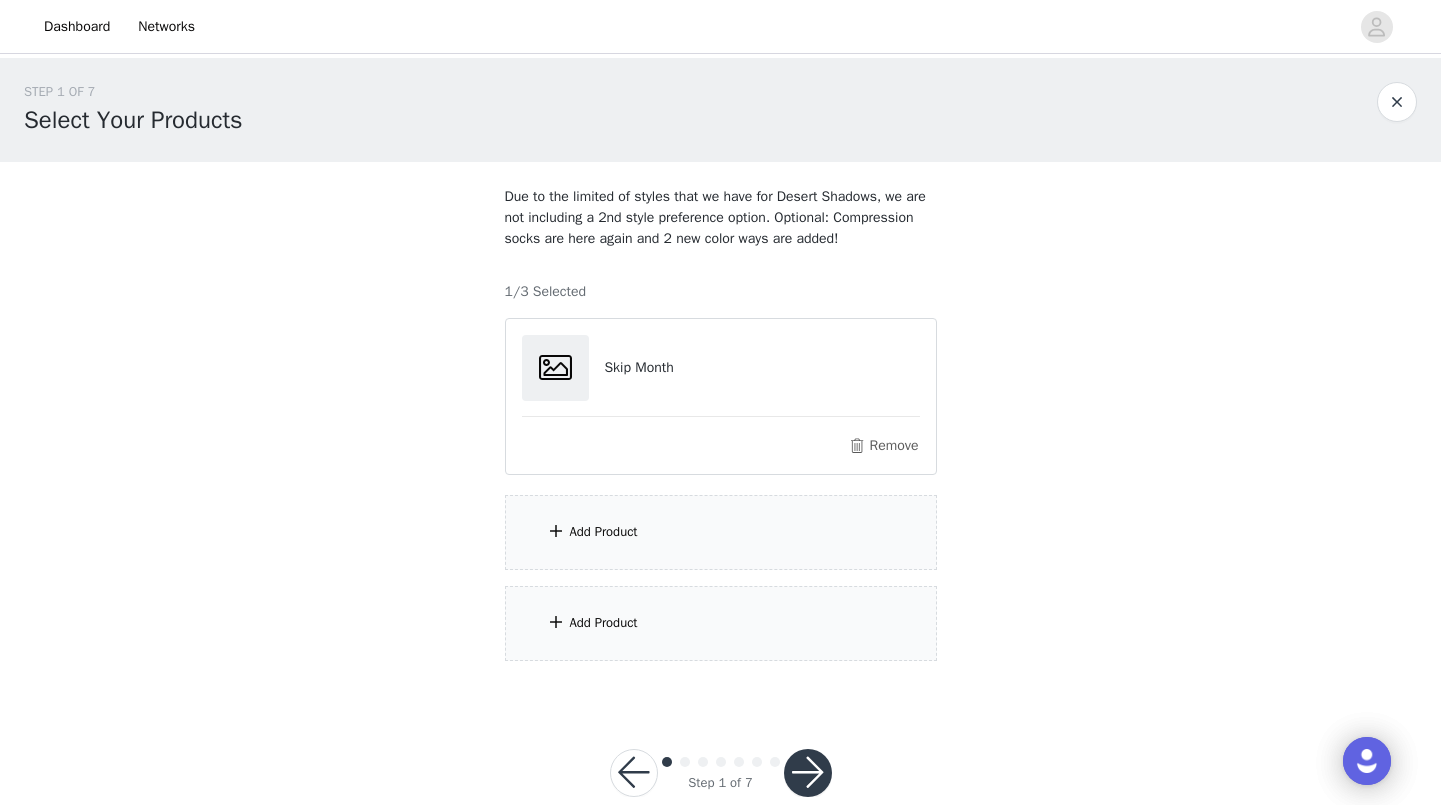 scroll, scrollTop: 60, scrollLeft: 0, axis: vertical 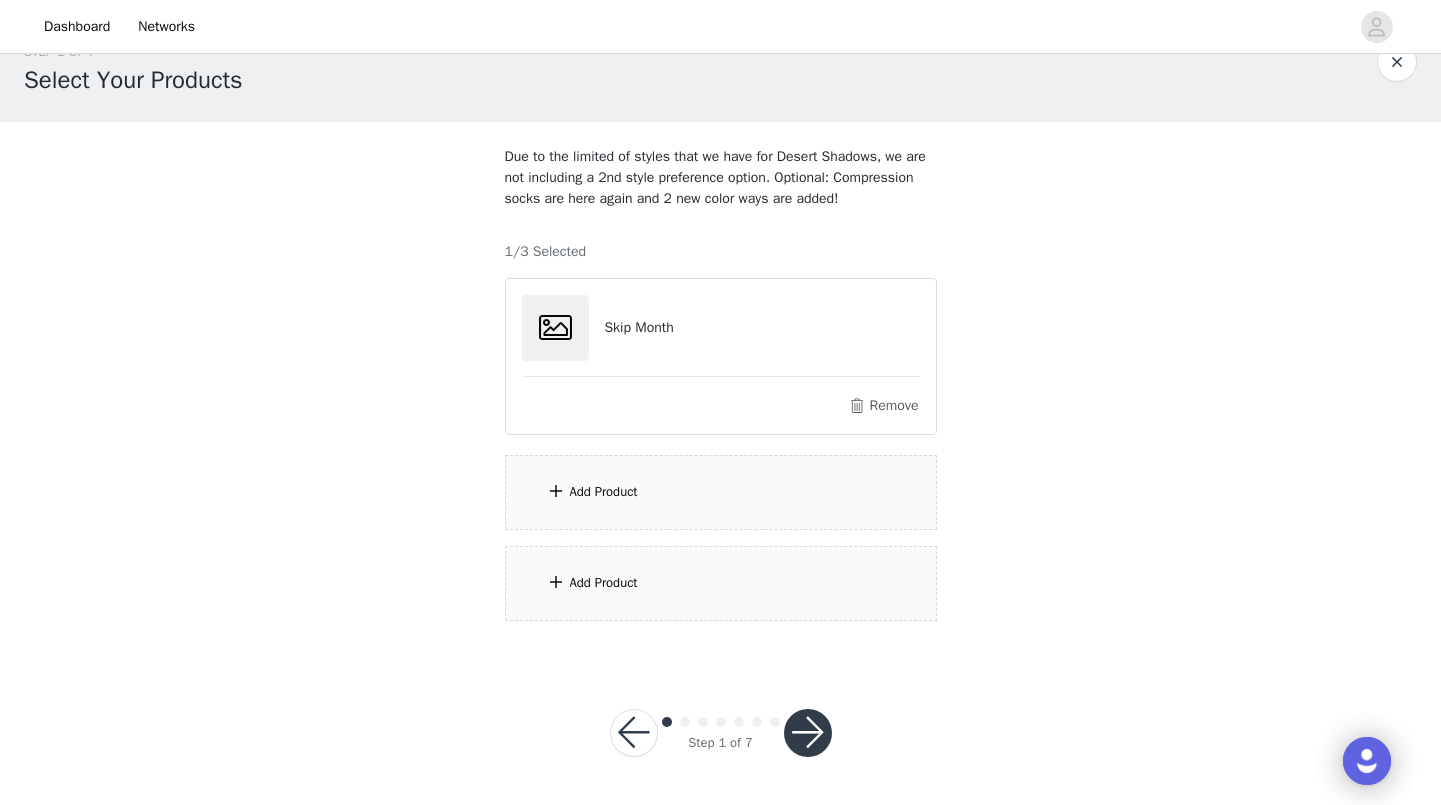 click at bounding box center [808, 733] 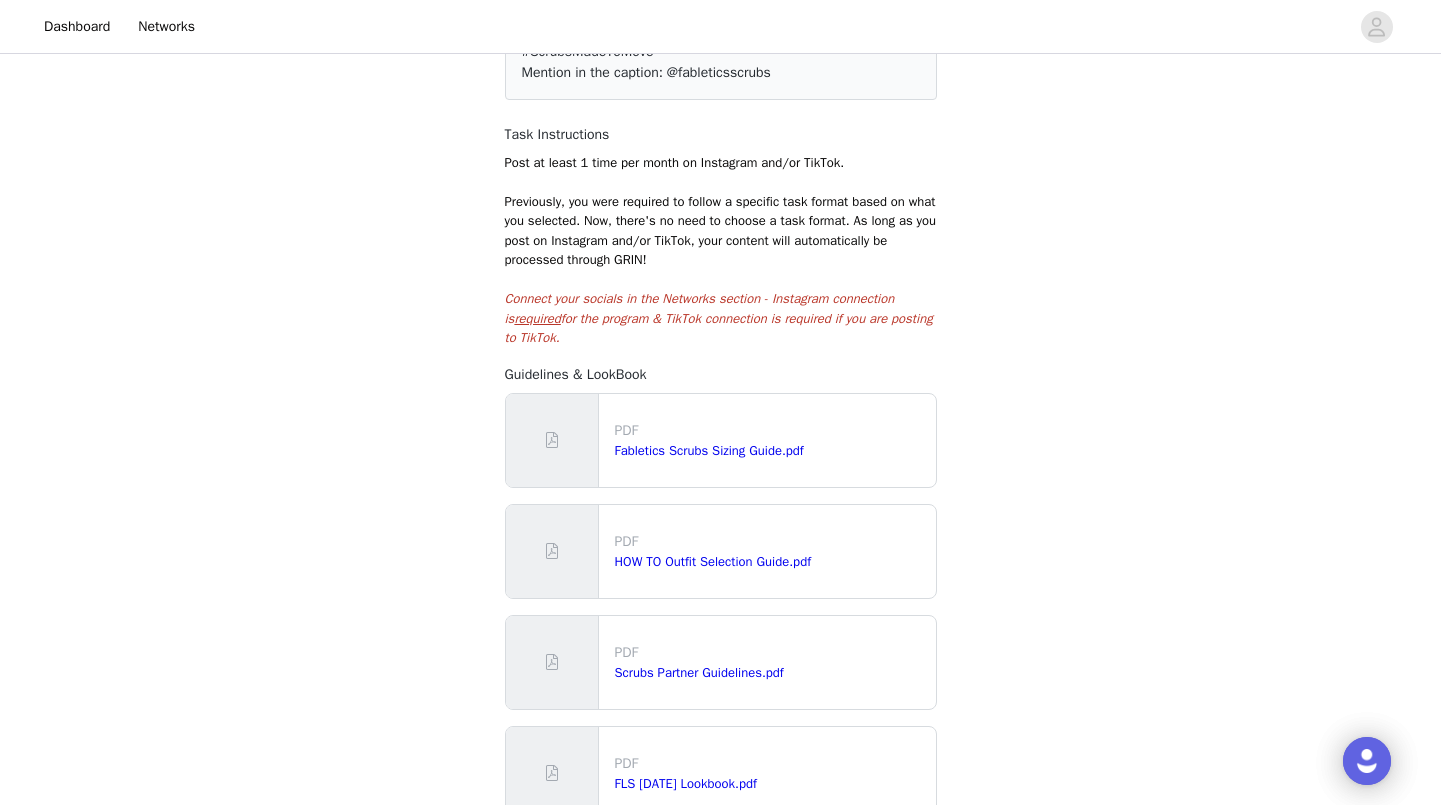 scroll, scrollTop: 411, scrollLeft: 0, axis: vertical 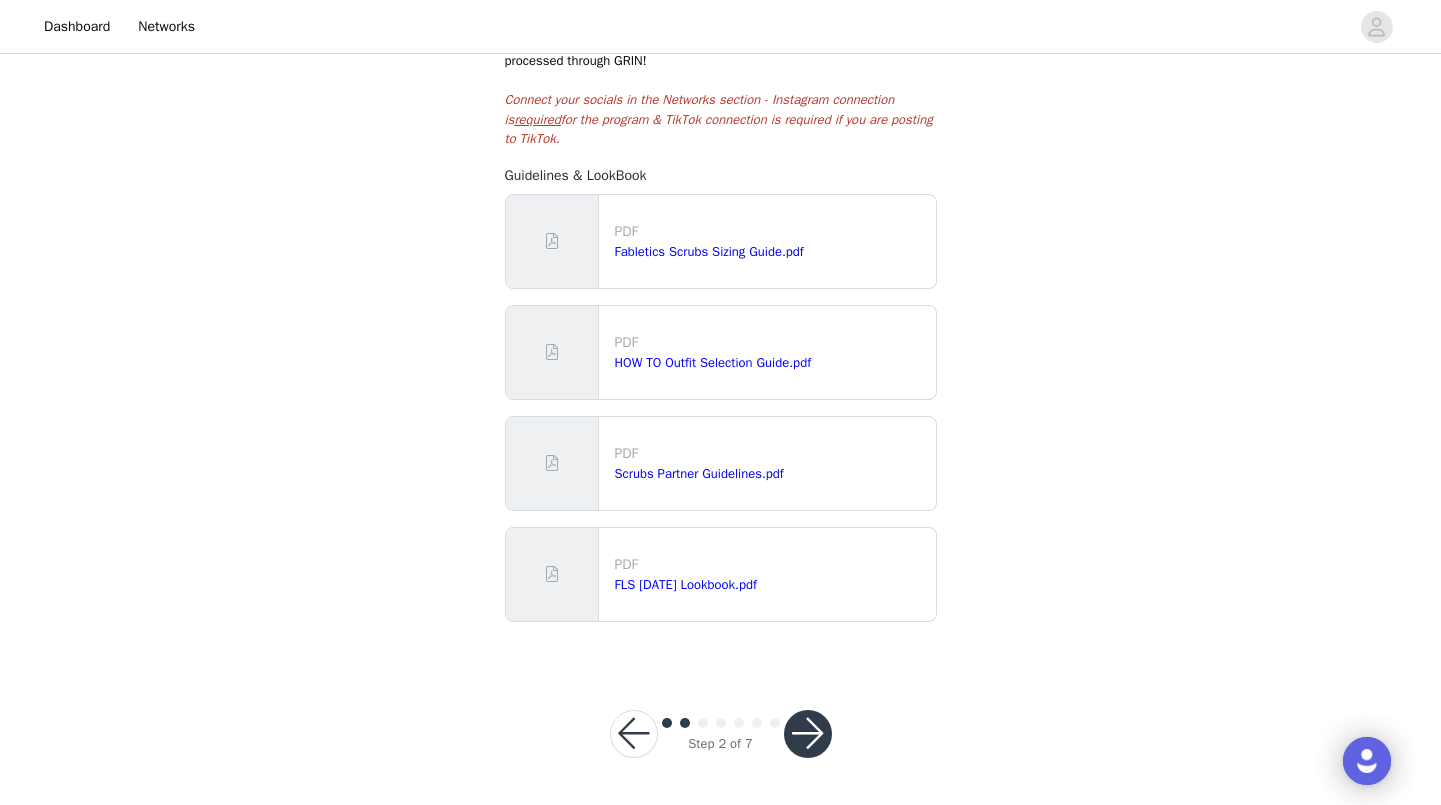 click at bounding box center [808, 734] 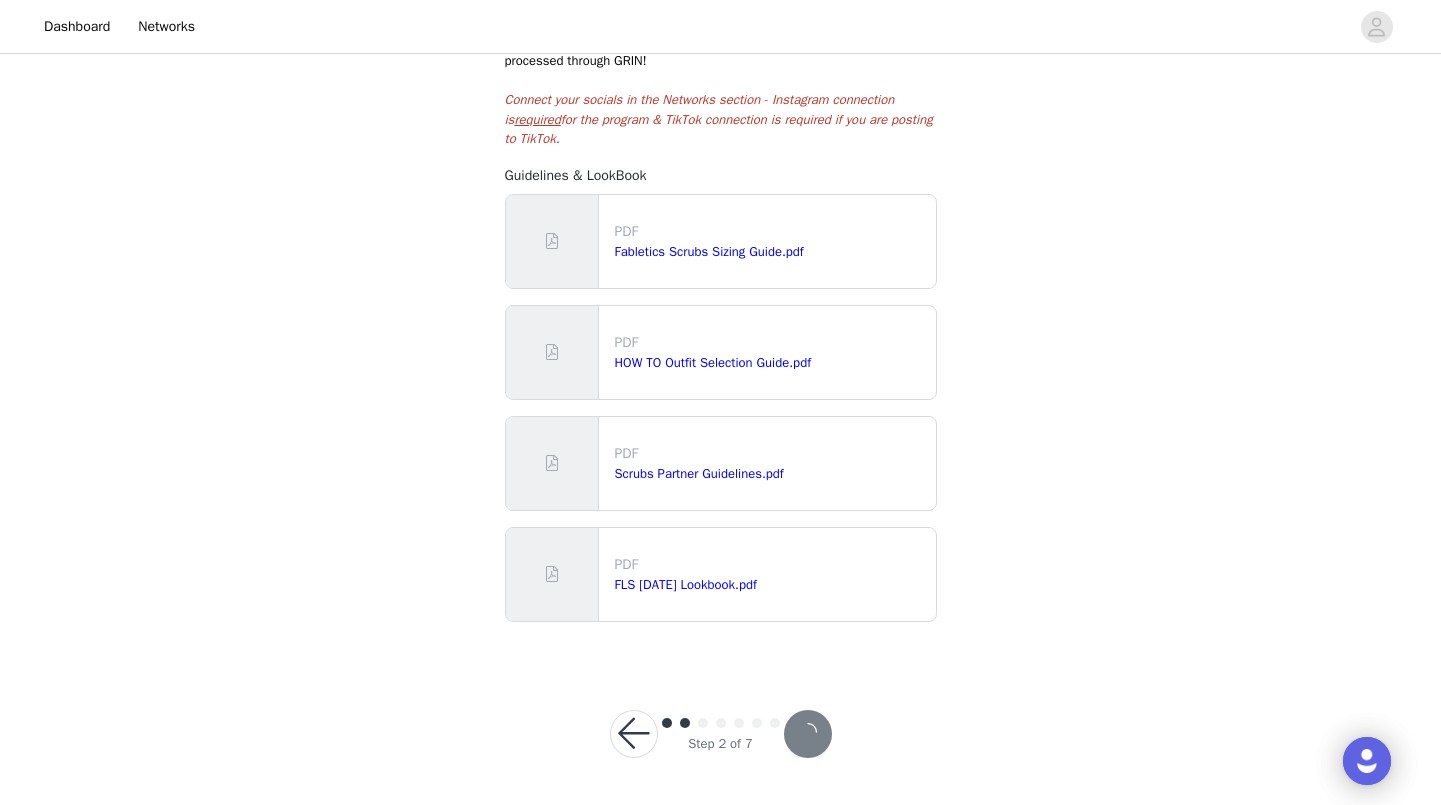 scroll, scrollTop: 0, scrollLeft: 0, axis: both 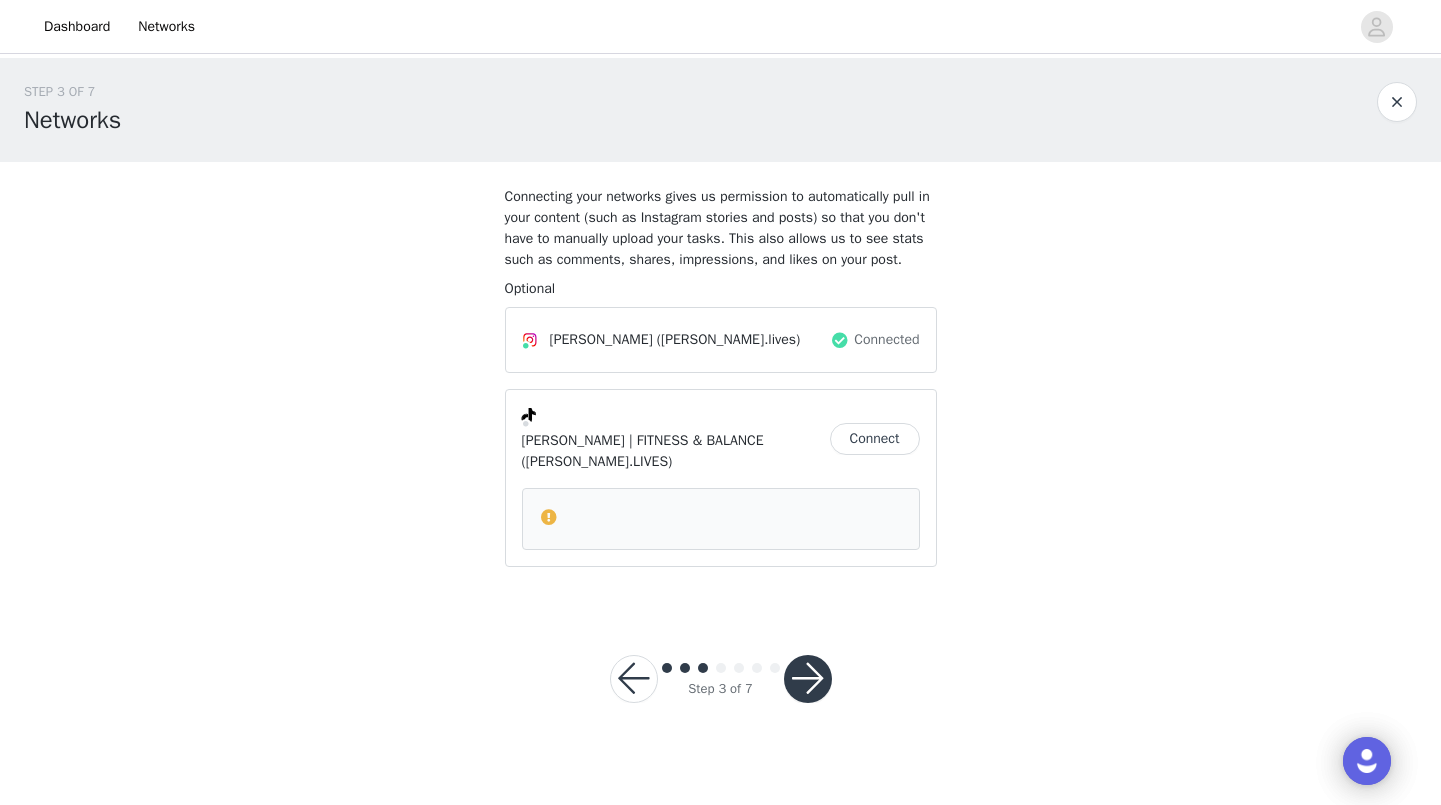 click at bounding box center [808, 679] 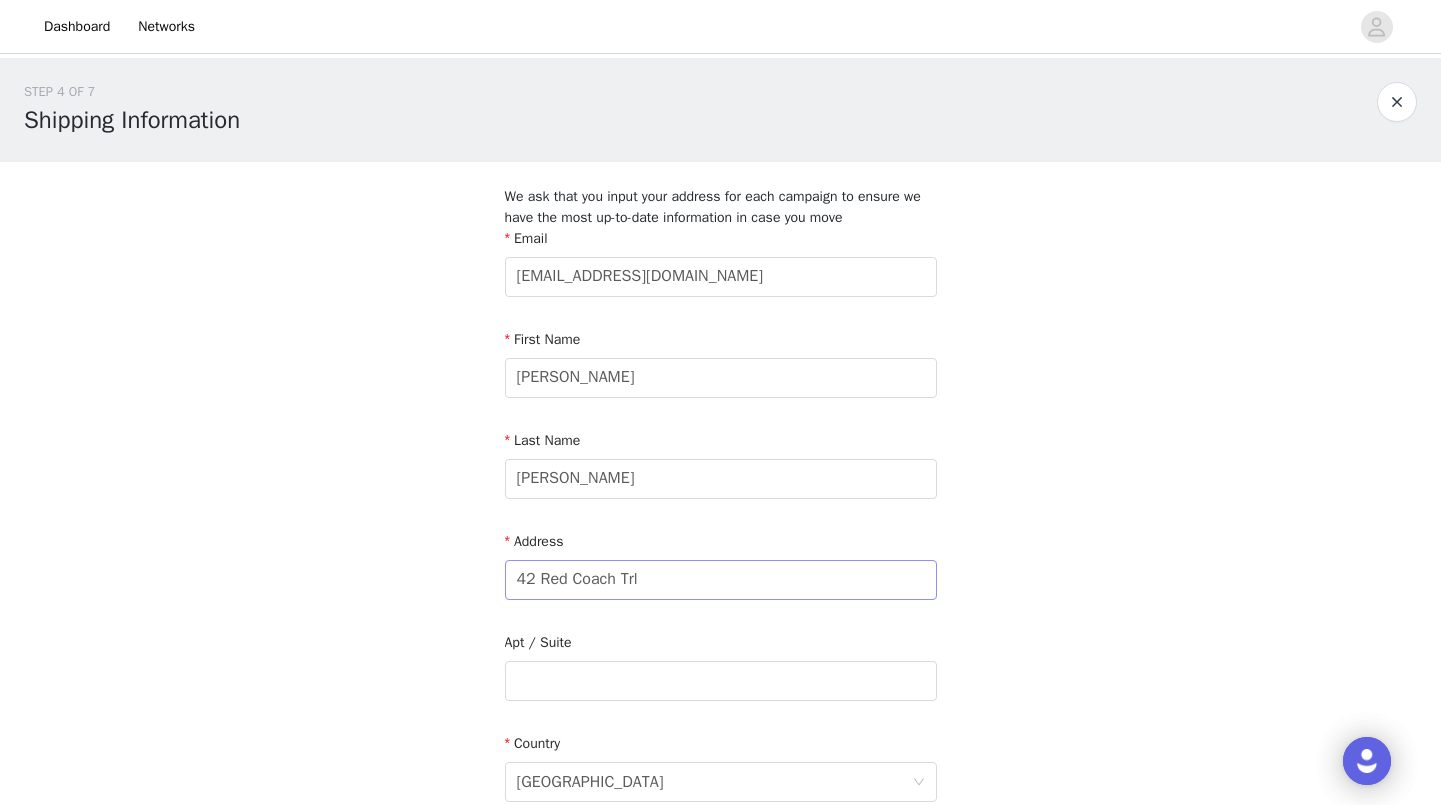 scroll, scrollTop: 600, scrollLeft: 0, axis: vertical 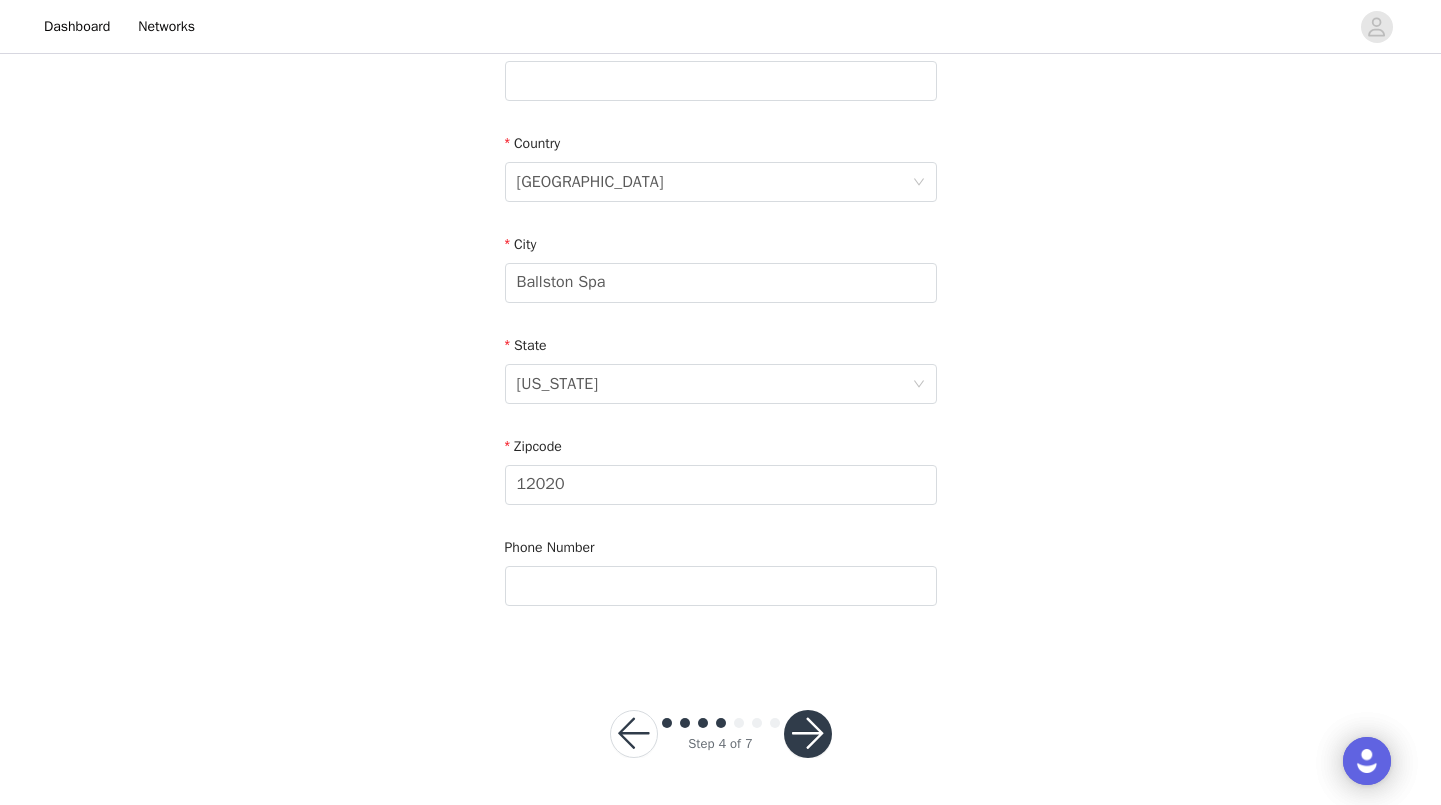 click at bounding box center [634, 734] 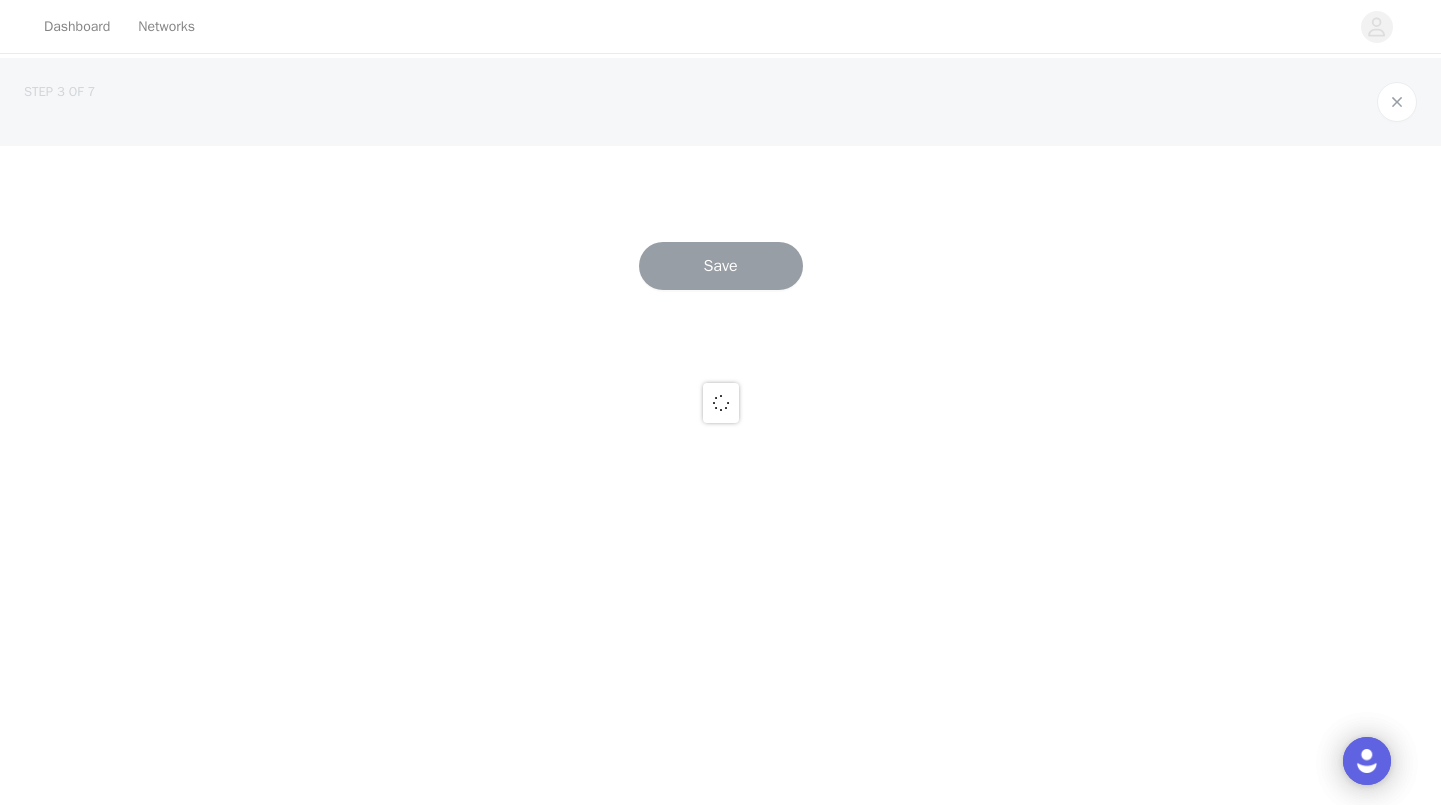 scroll, scrollTop: 0, scrollLeft: 0, axis: both 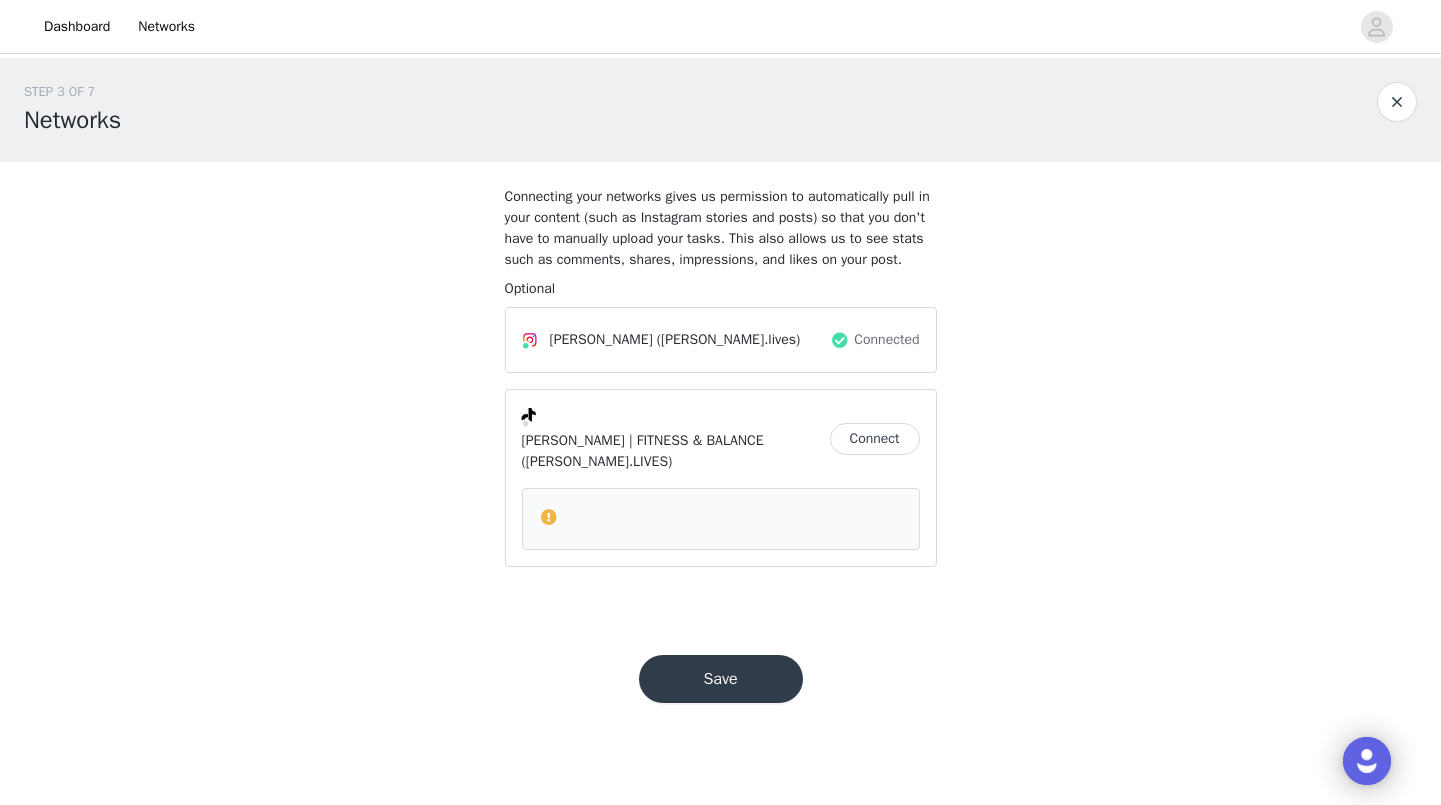 click on "Connect" at bounding box center (875, 439) 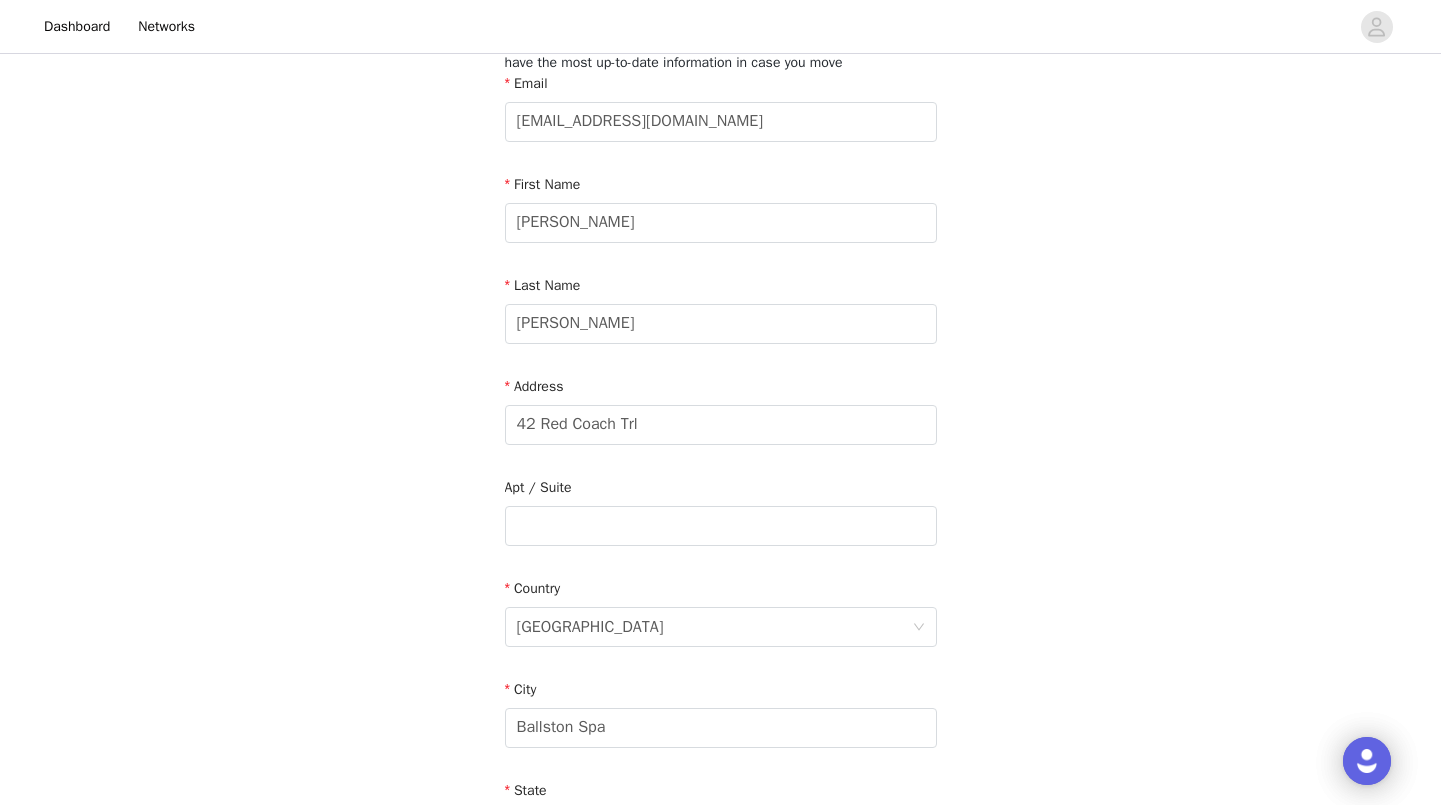 scroll, scrollTop: 0, scrollLeft: 0, axis: both 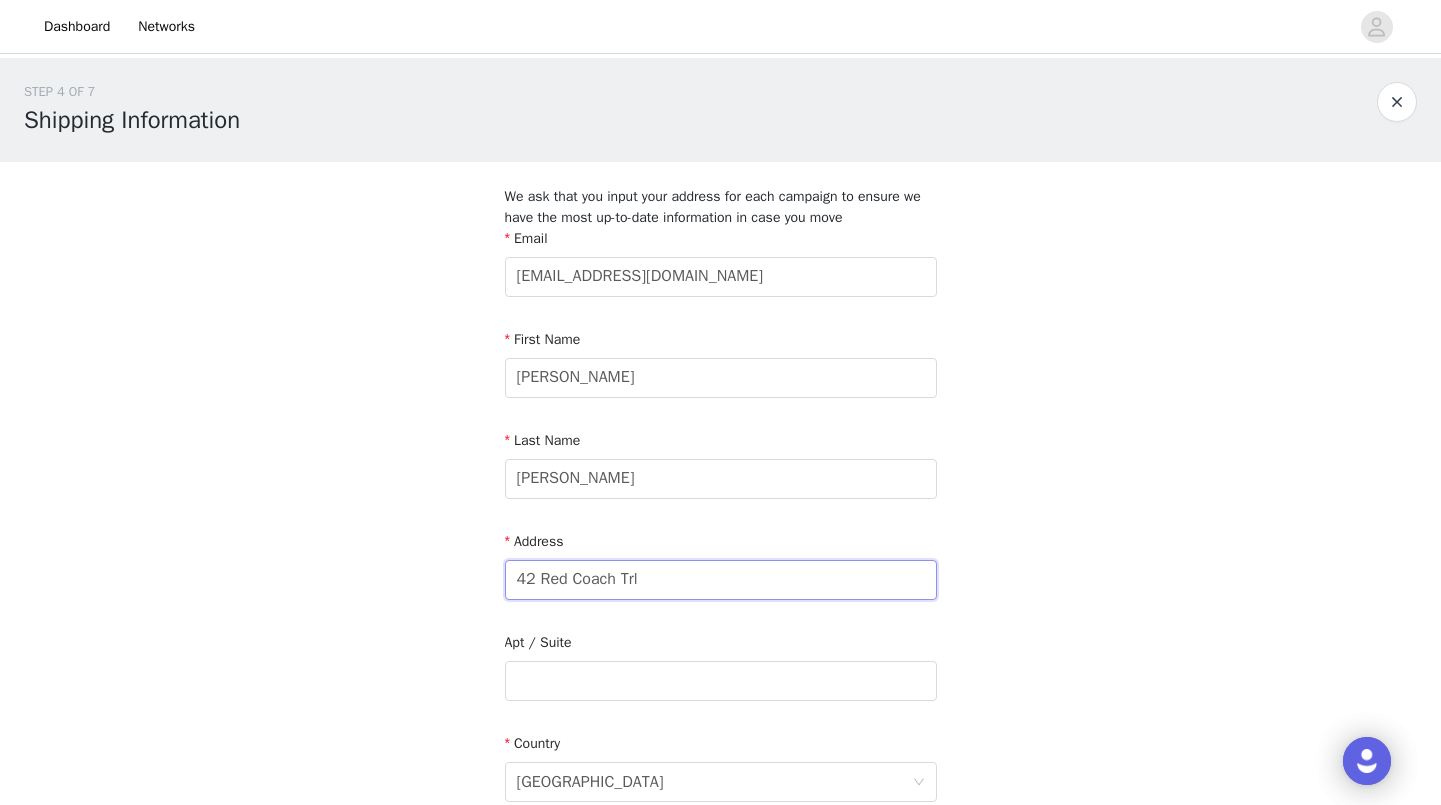 click on "42 Red Coach Trl" at bounding box center (721, 580) 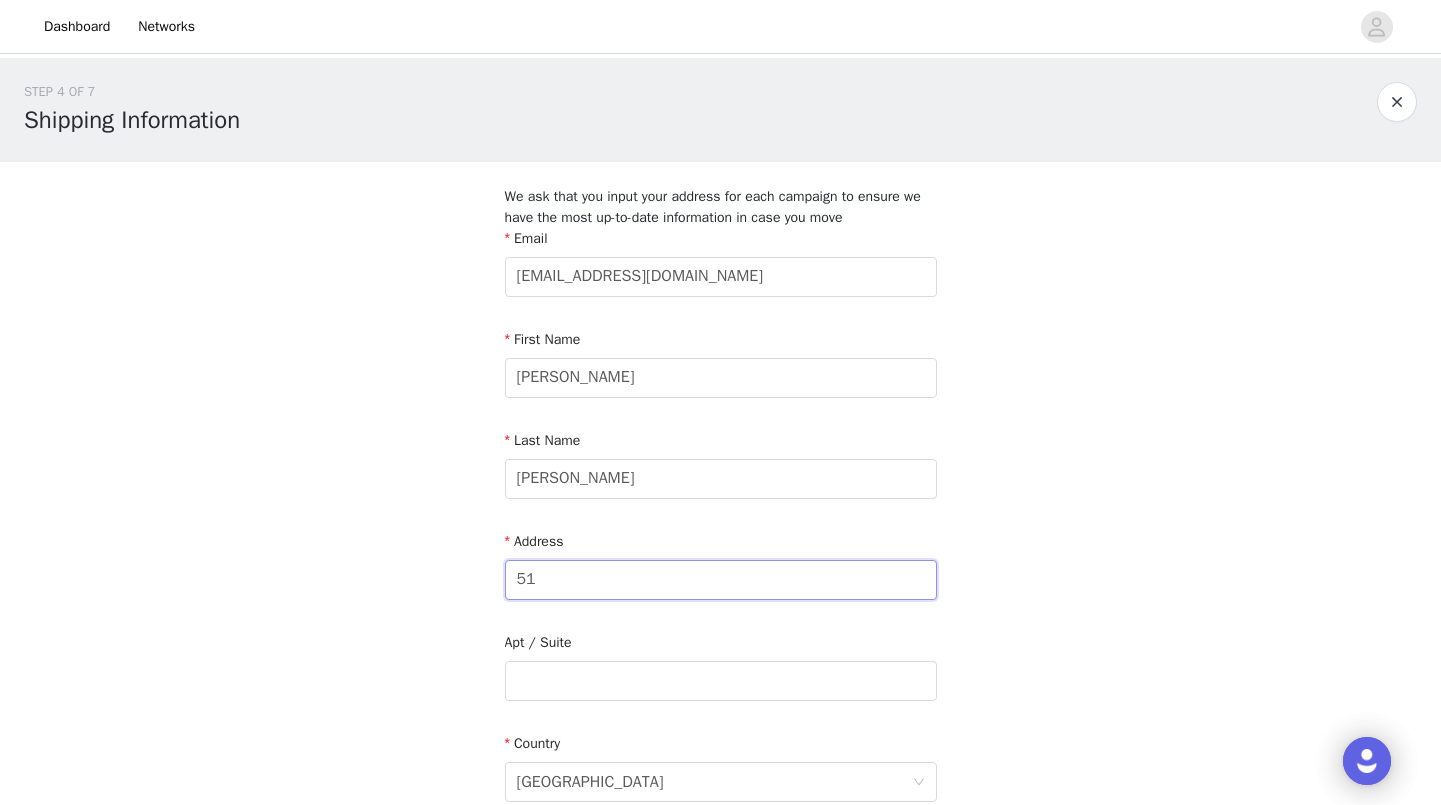 type on "51 forestbrook drive" 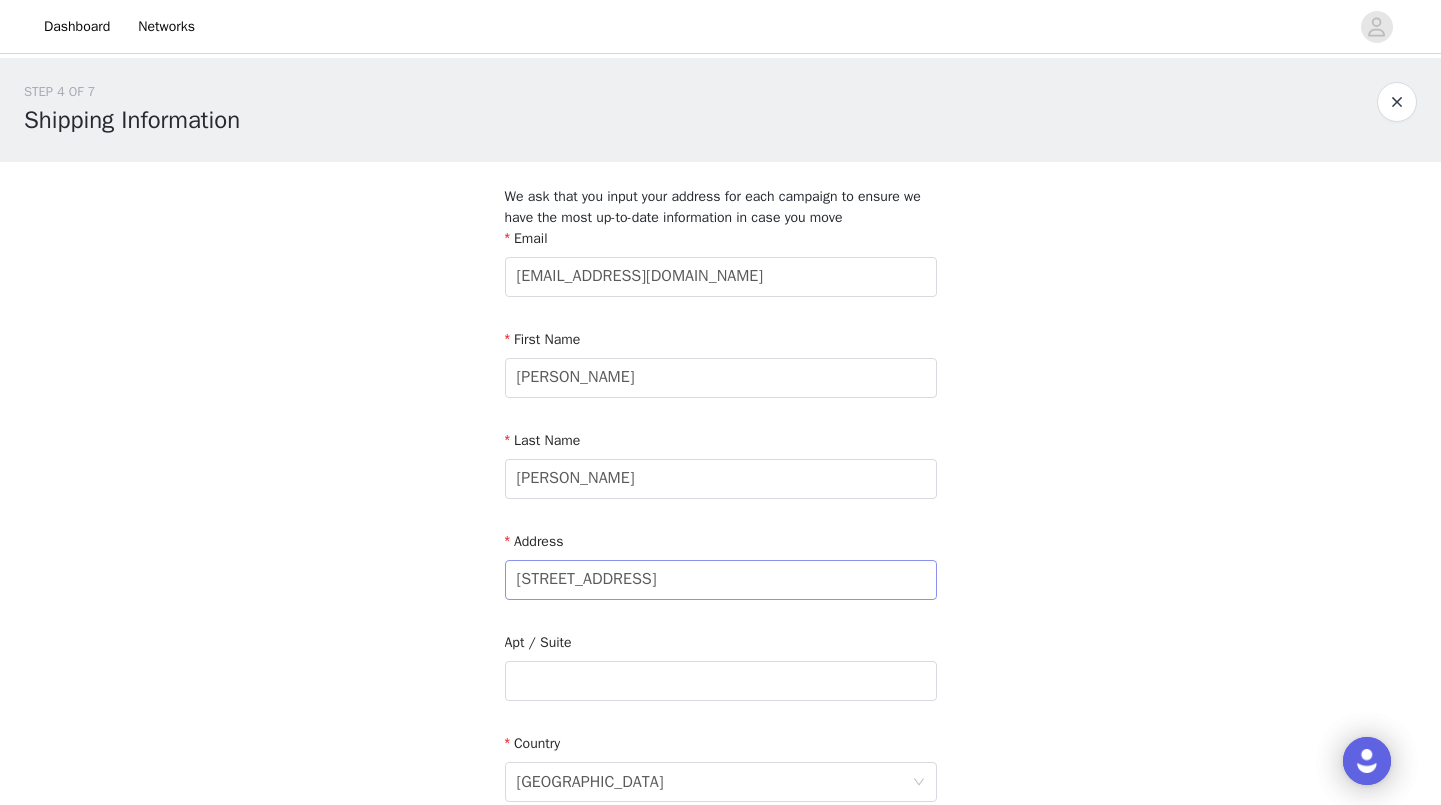 type on "8022499466" 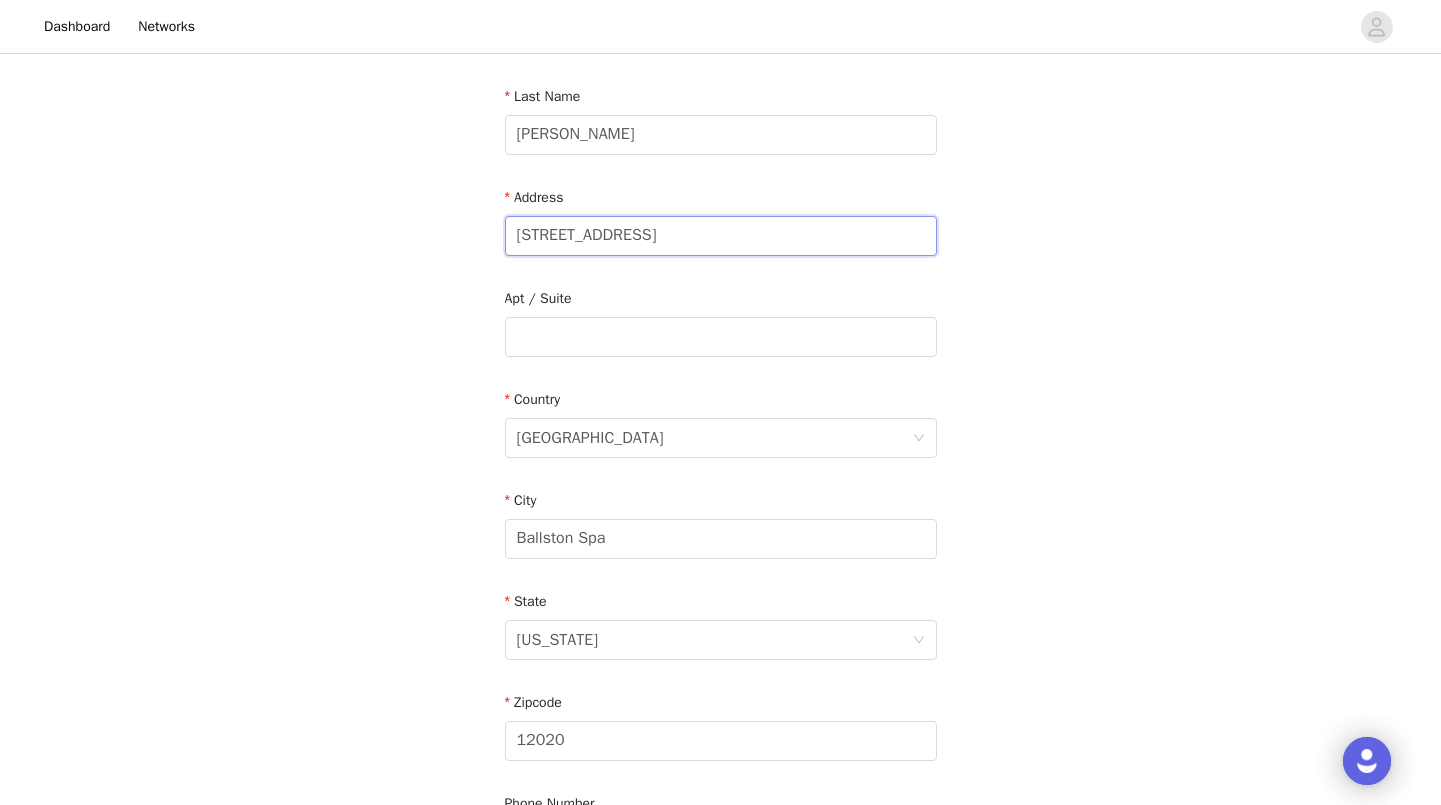scroll, scrollTop: 367, scrollLeft: 0, axis: vertical 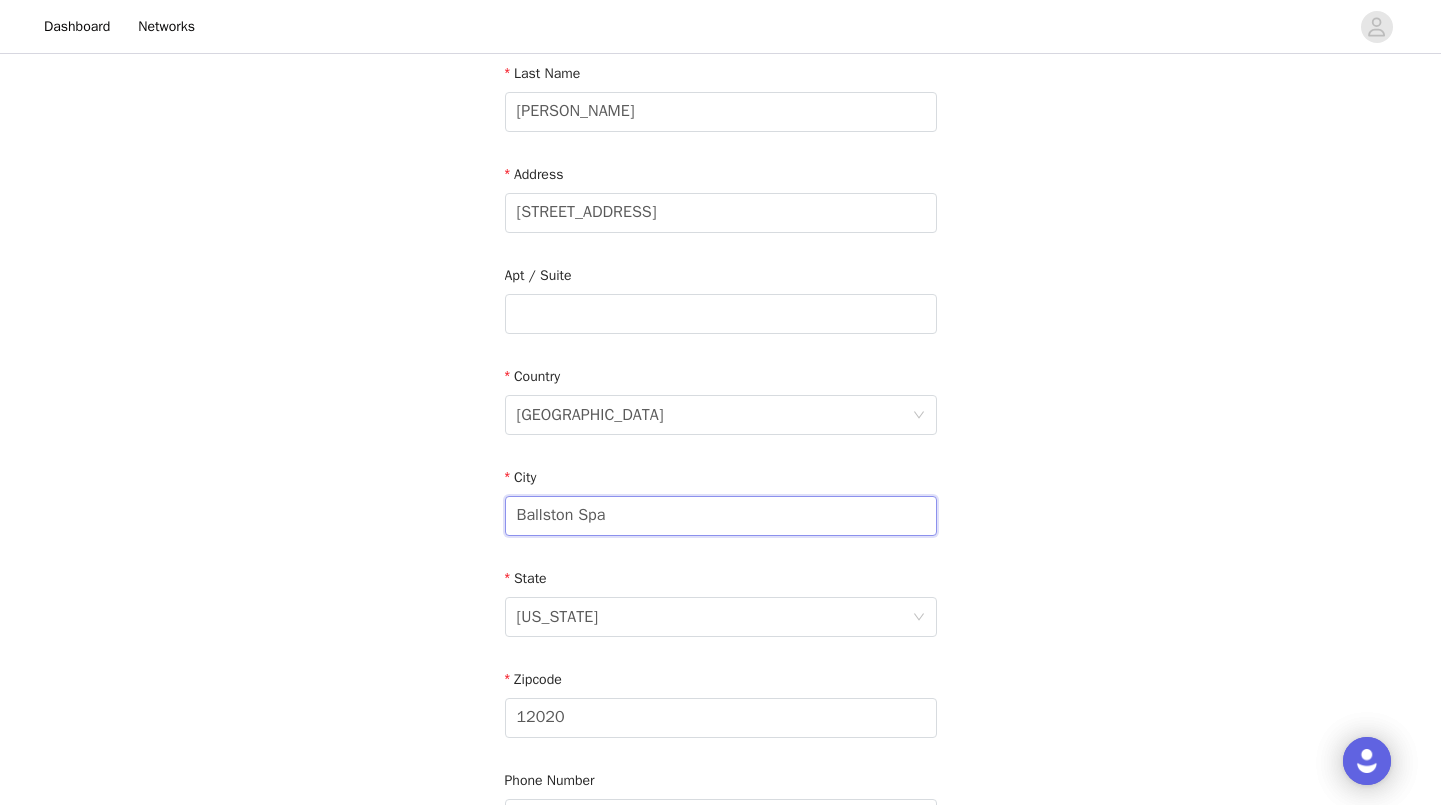 click on "Ballston Spa" at bounding box center [721, 516] 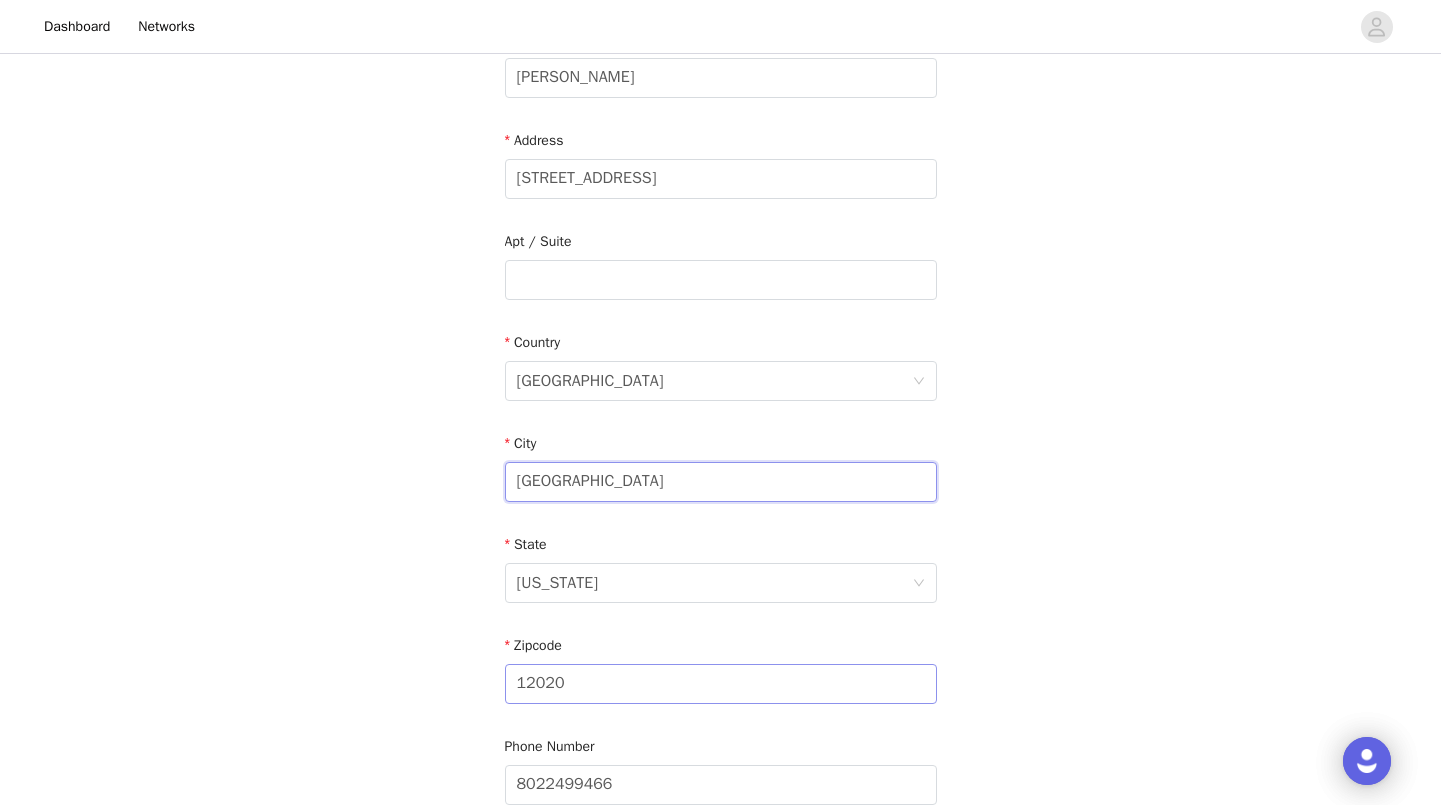scroll, scrollTop: 402, scrollLeft: 0, axis: vertical 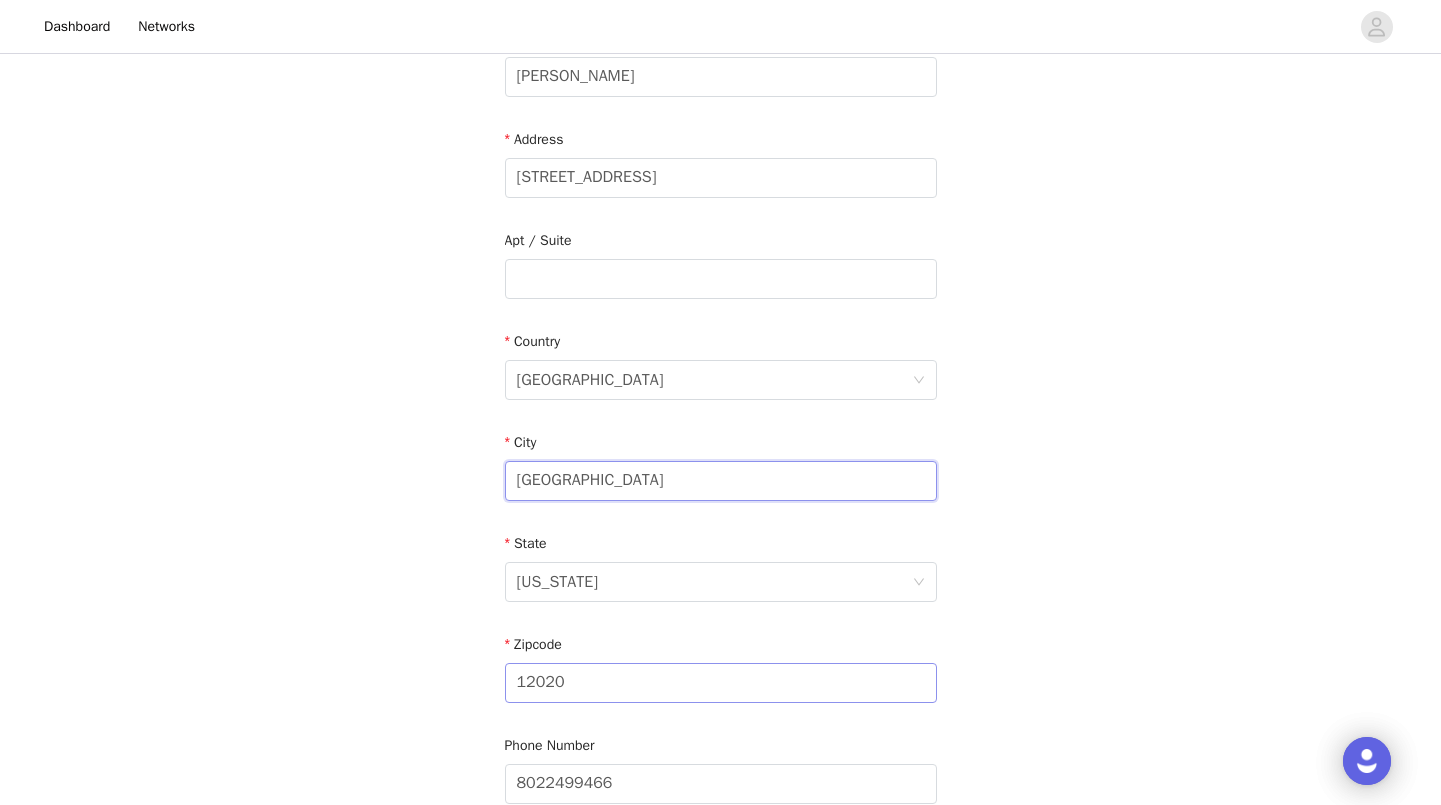 type on "Ballston lake" 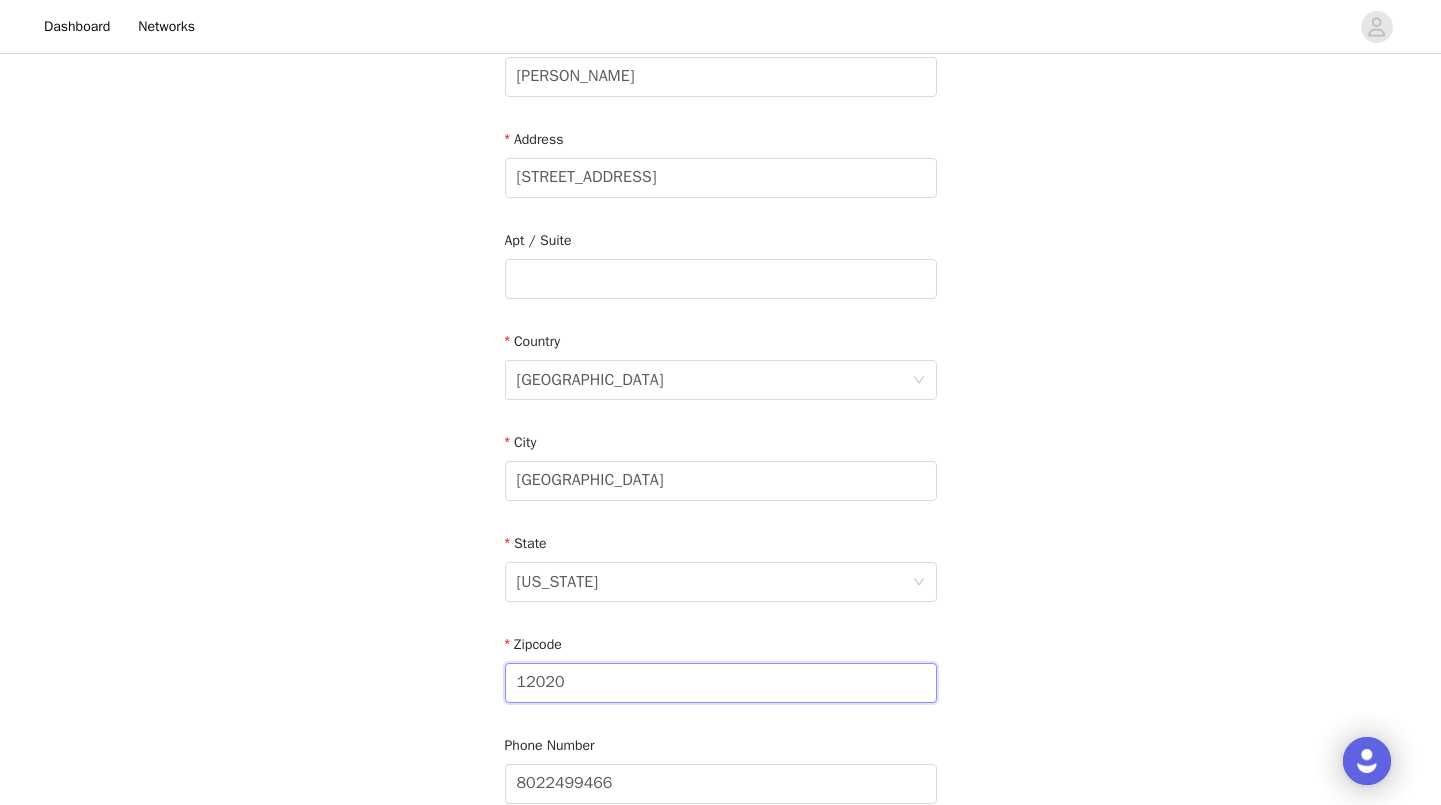 click on "12020" at bounding box center (721, 683) 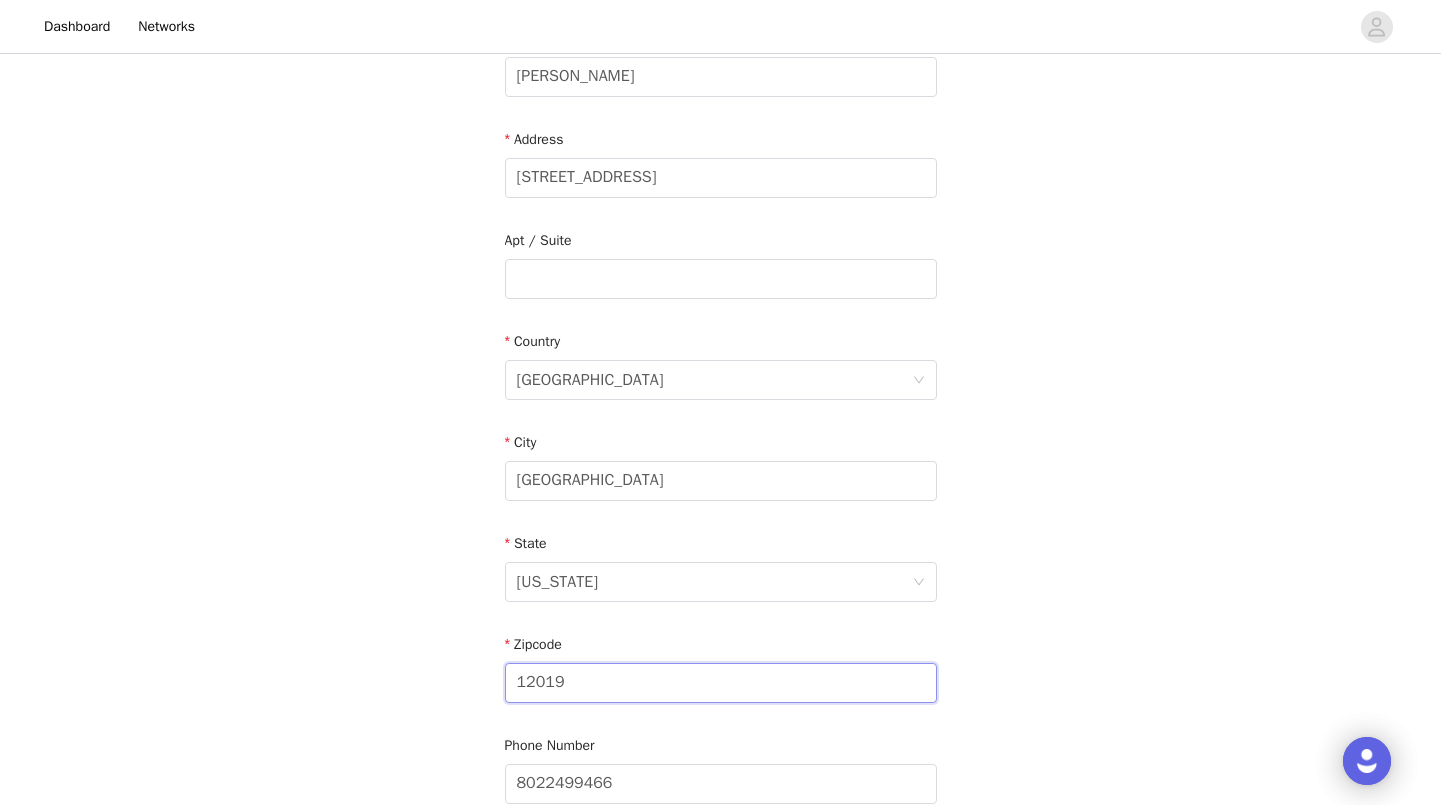 scroll, scrollTop: 600, scrollLeft: 0, axis: vertical 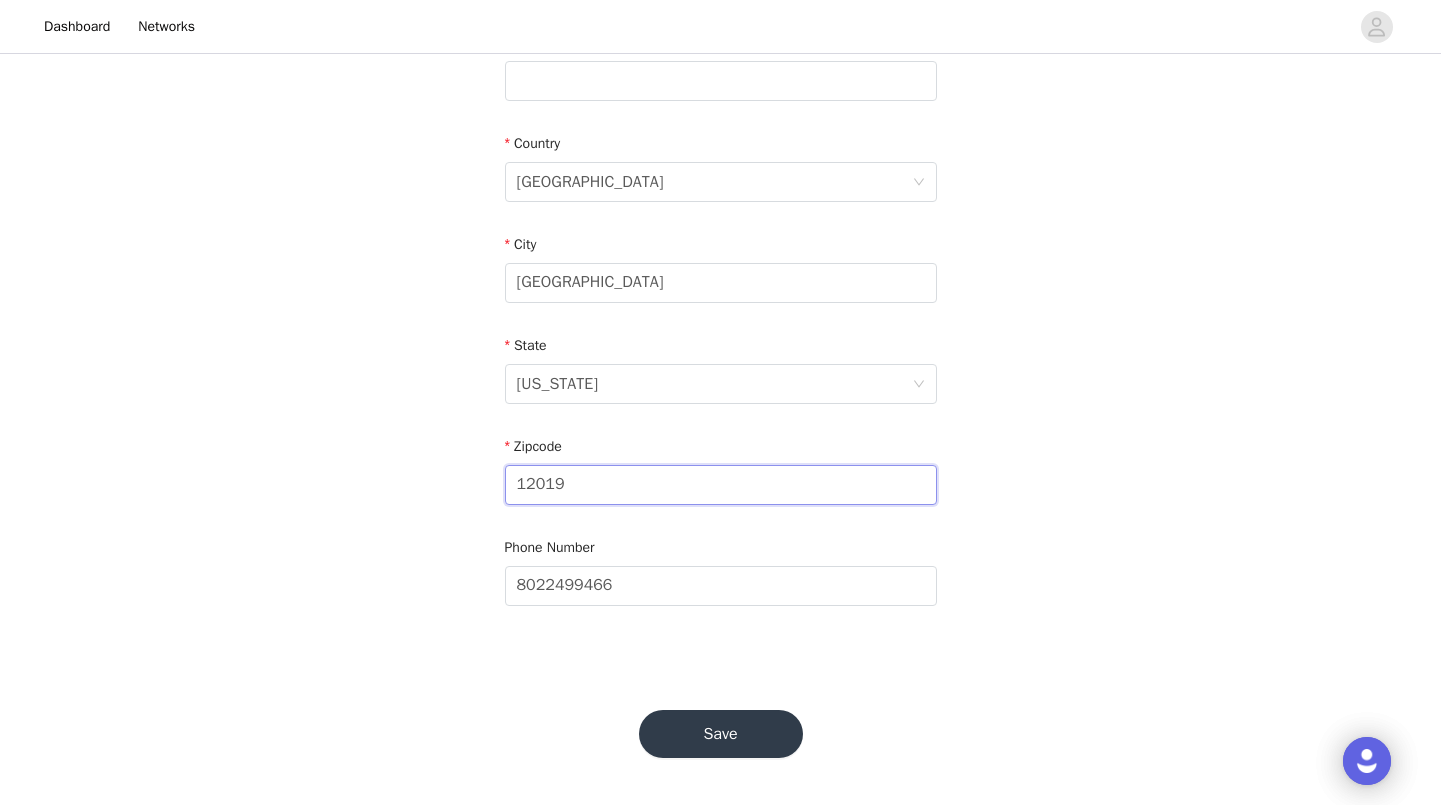 type on "12019" 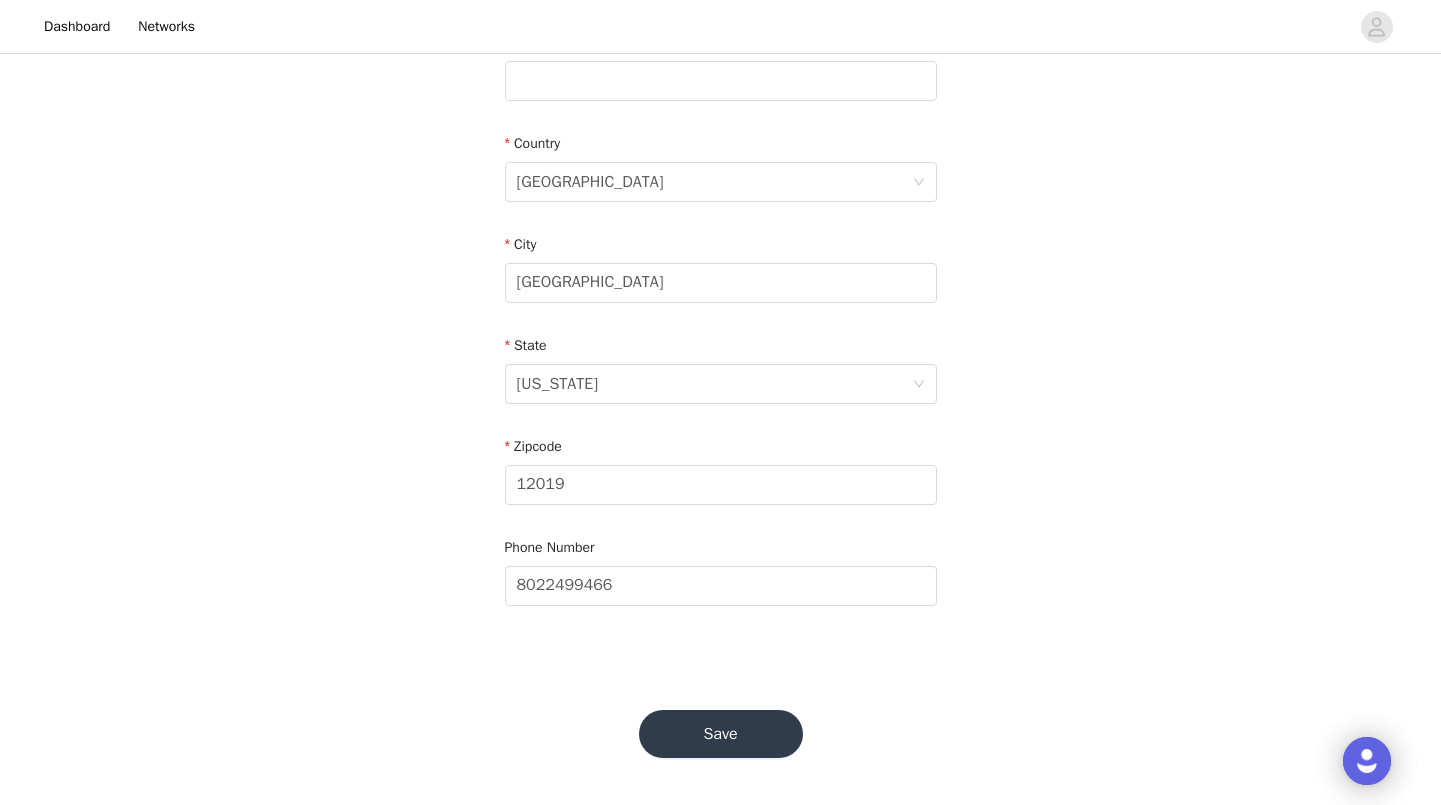 click on "Save" at bounding box center [721, 734] 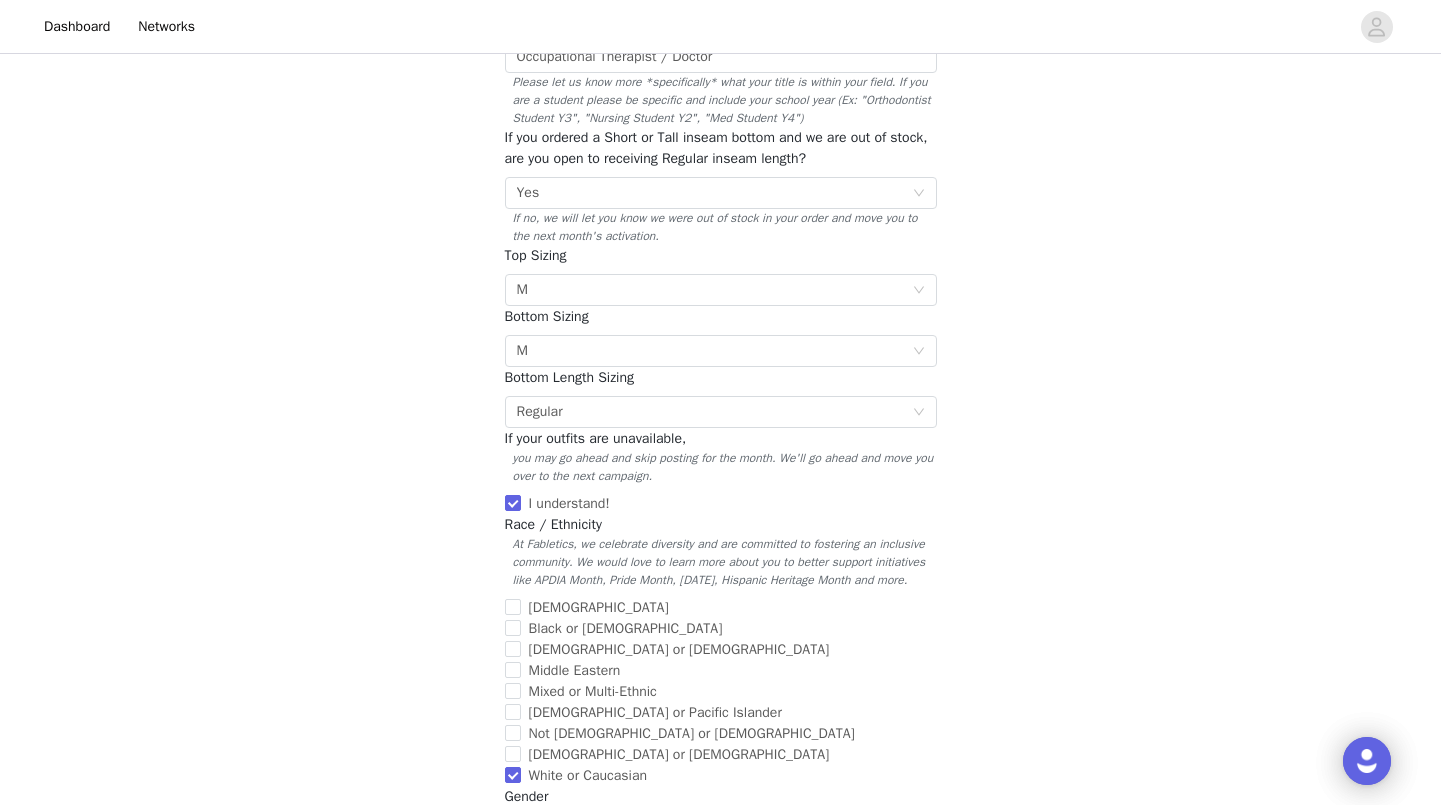 scroll, scrollTop: 321, scrollLeft: 0, axis: vertical 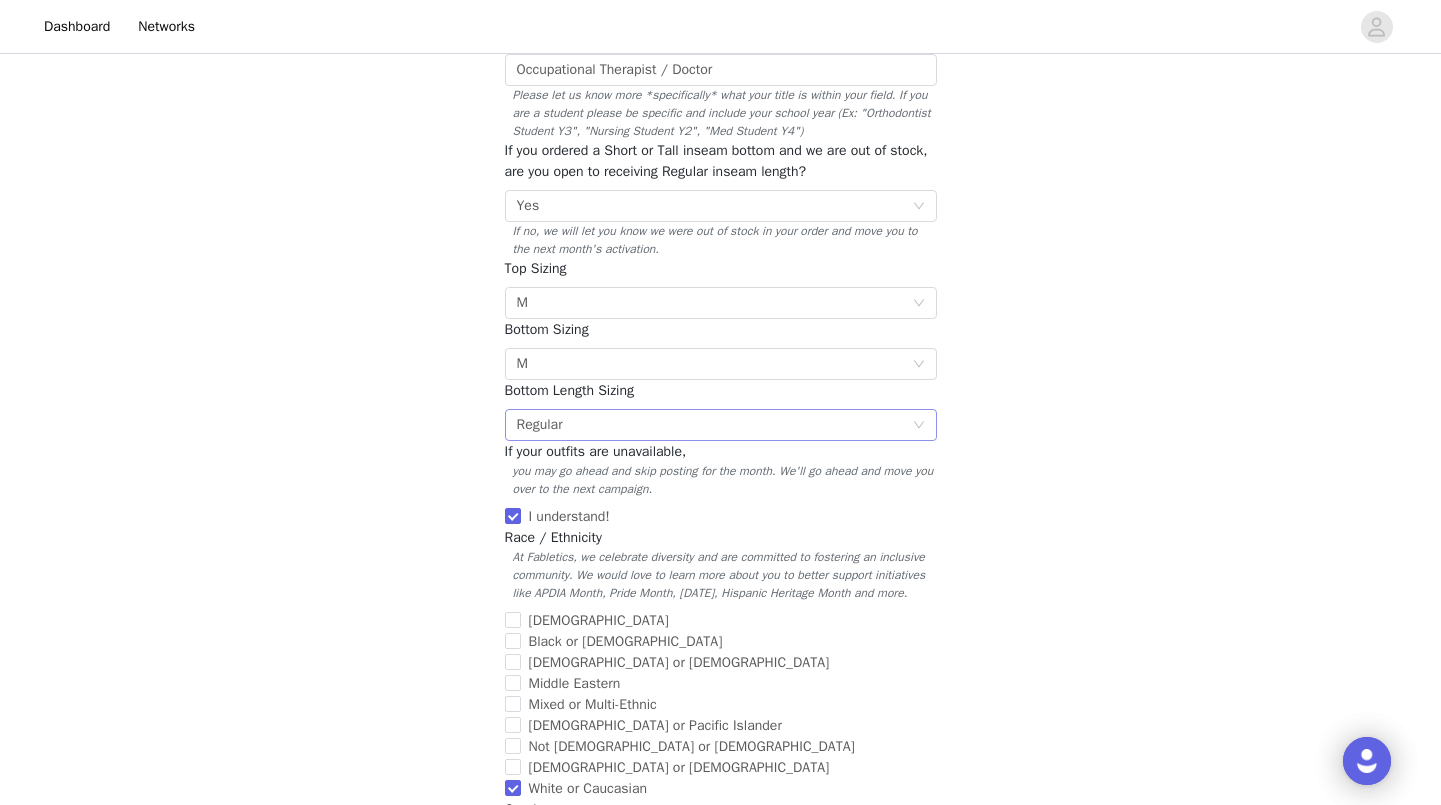 click on "Select Regular" at bounding box center (714, 425) 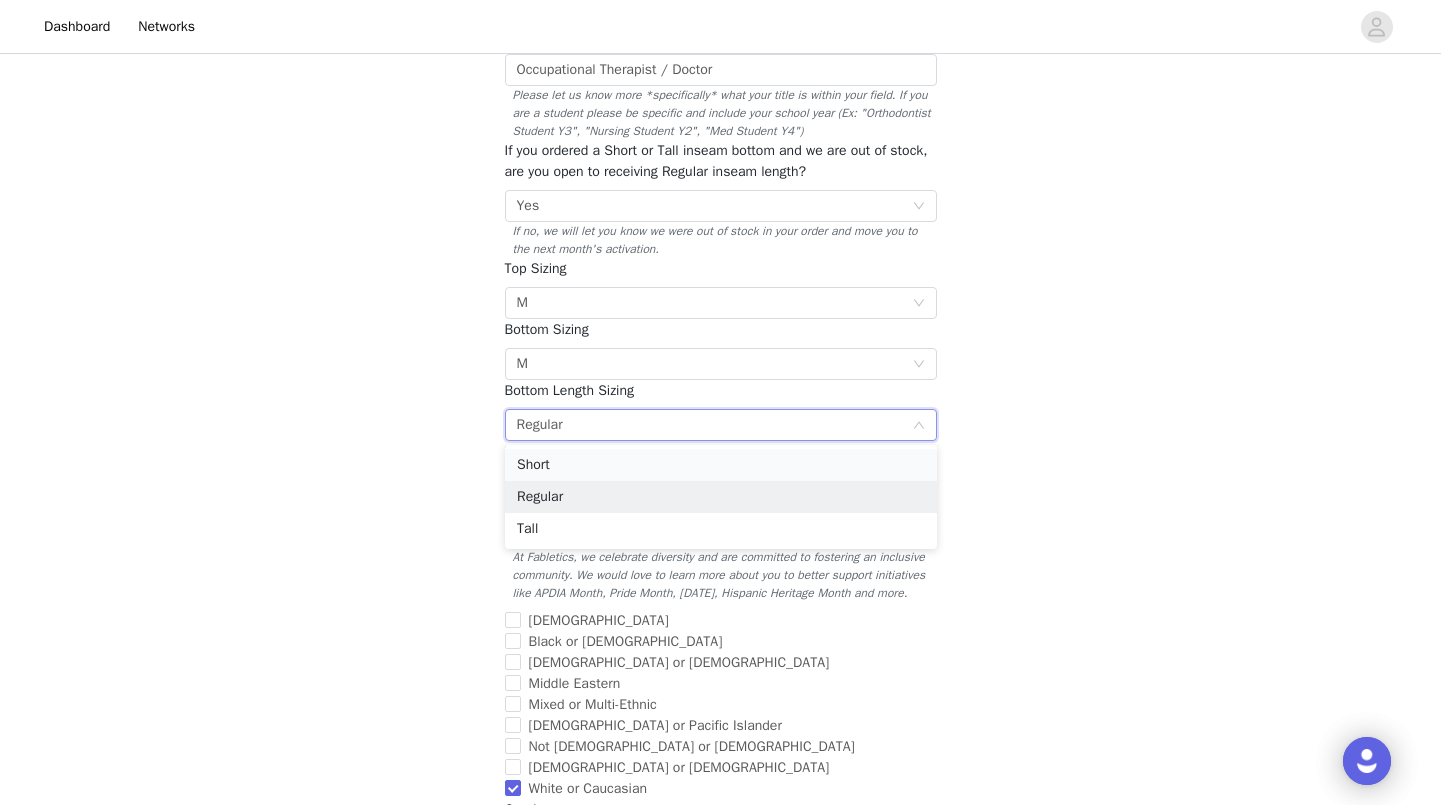 click on "Short" at bounding box center (721, 465) 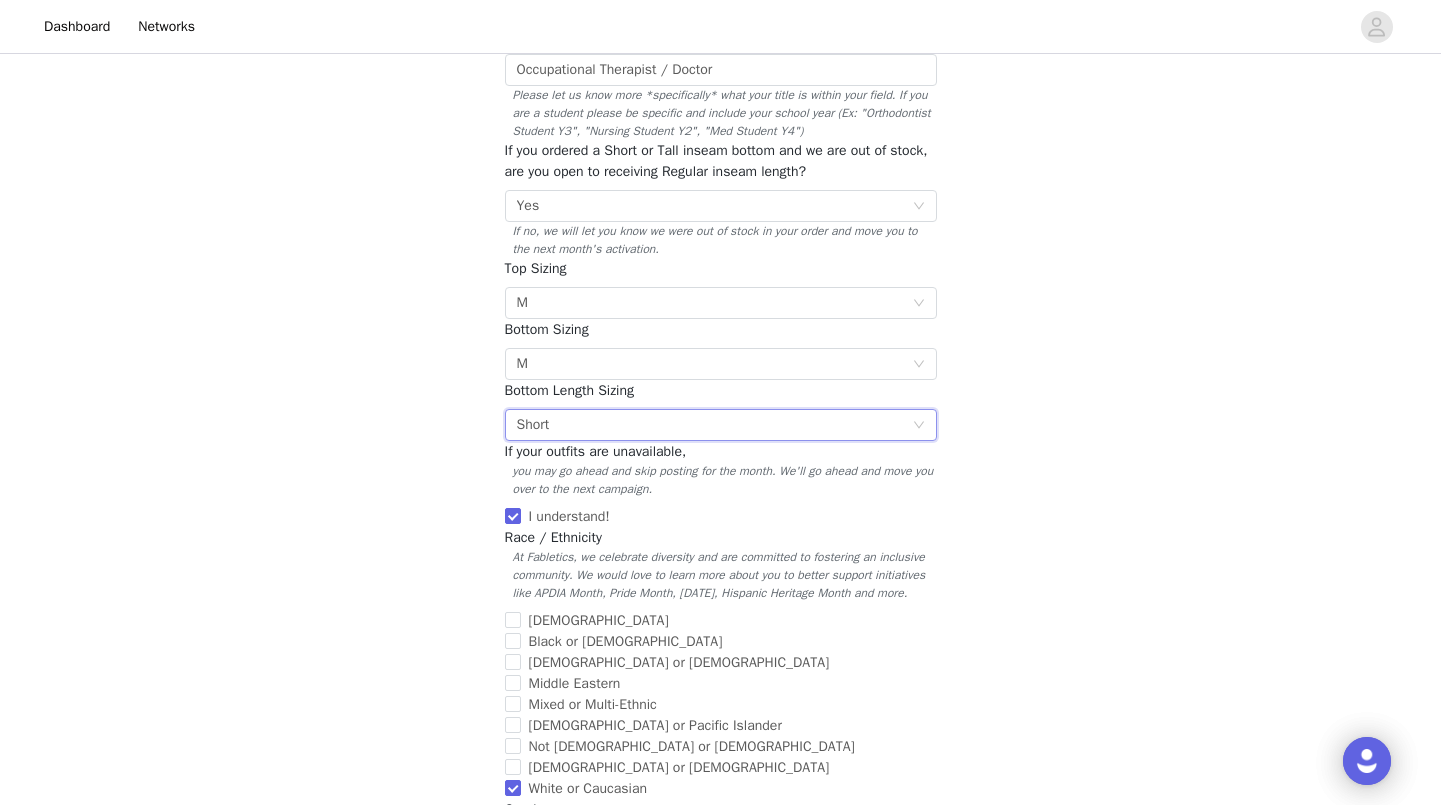 scroll, scrollTop: 694, scrollLeft: 0, axis: vertical 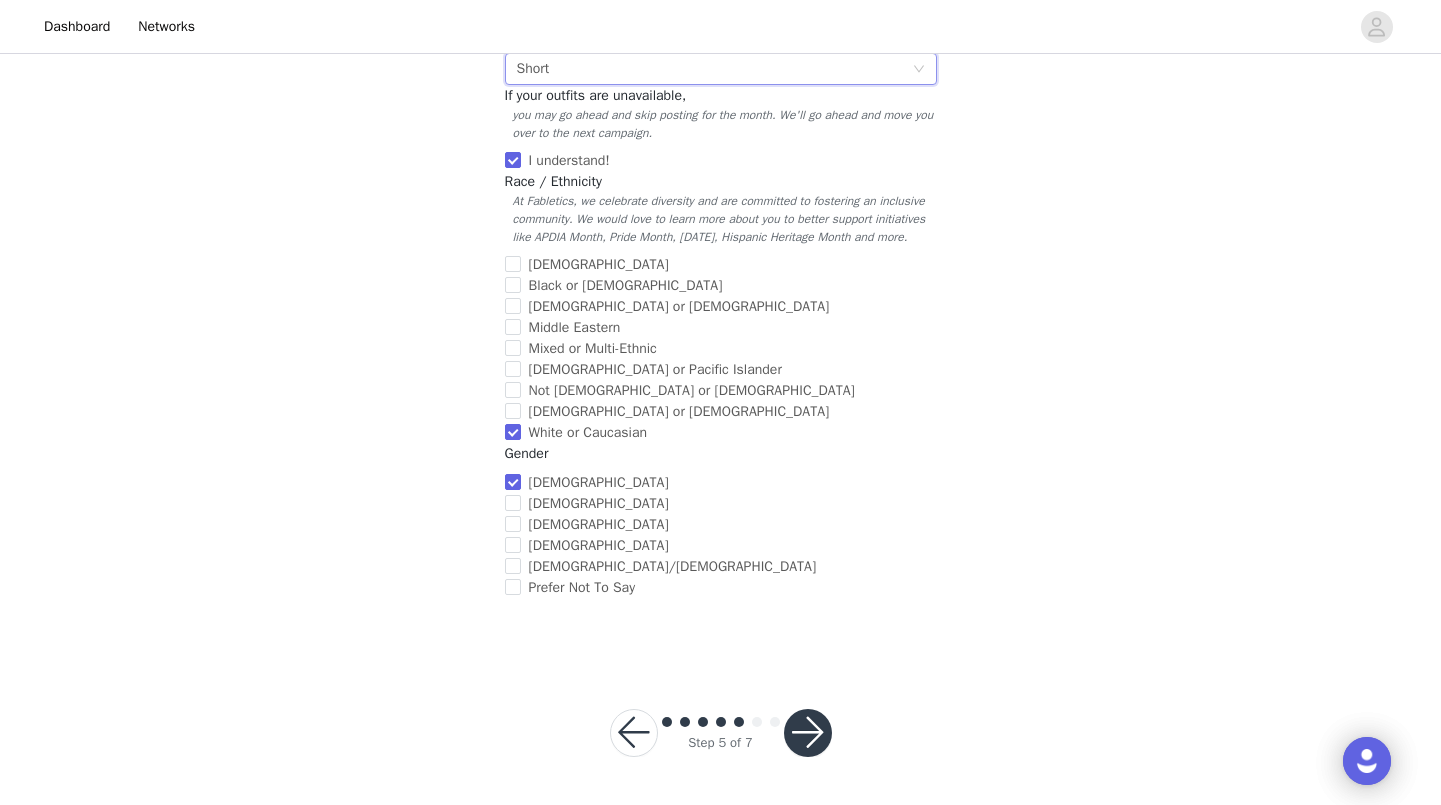 click at bounding box center [808, 733] 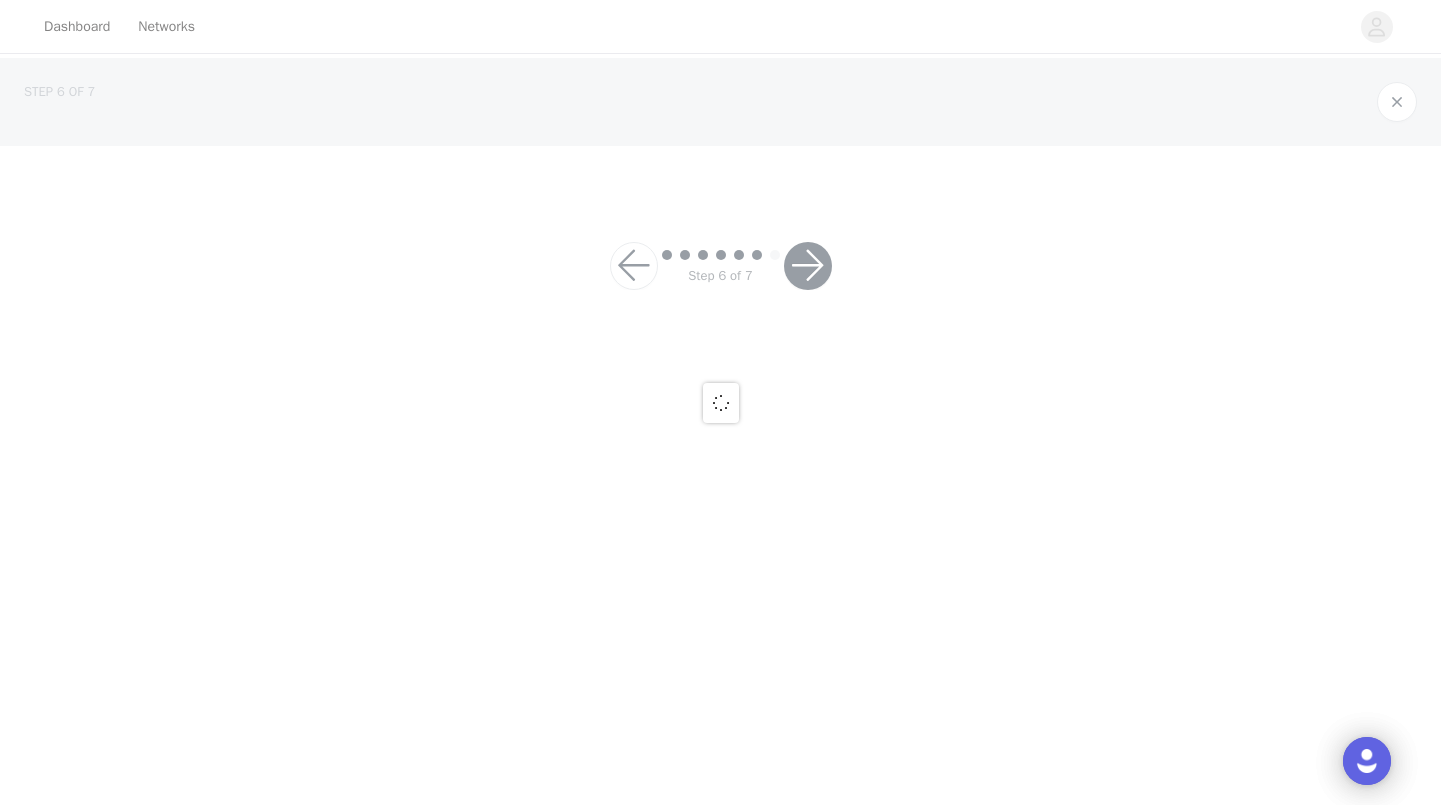 scroll, scrollTop: 0, scrollLeft: 0, axis: both 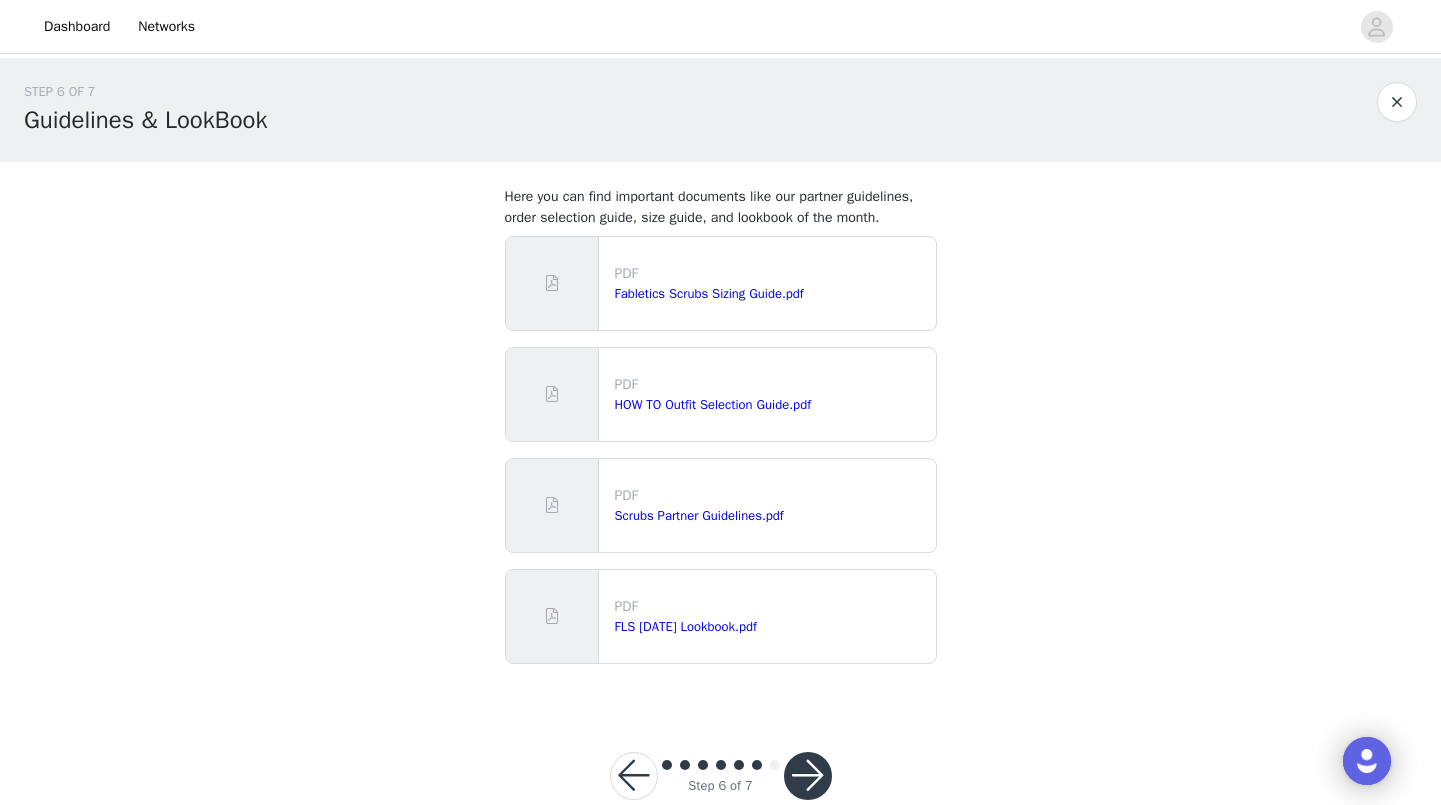 click at bounding box center [808, 776] 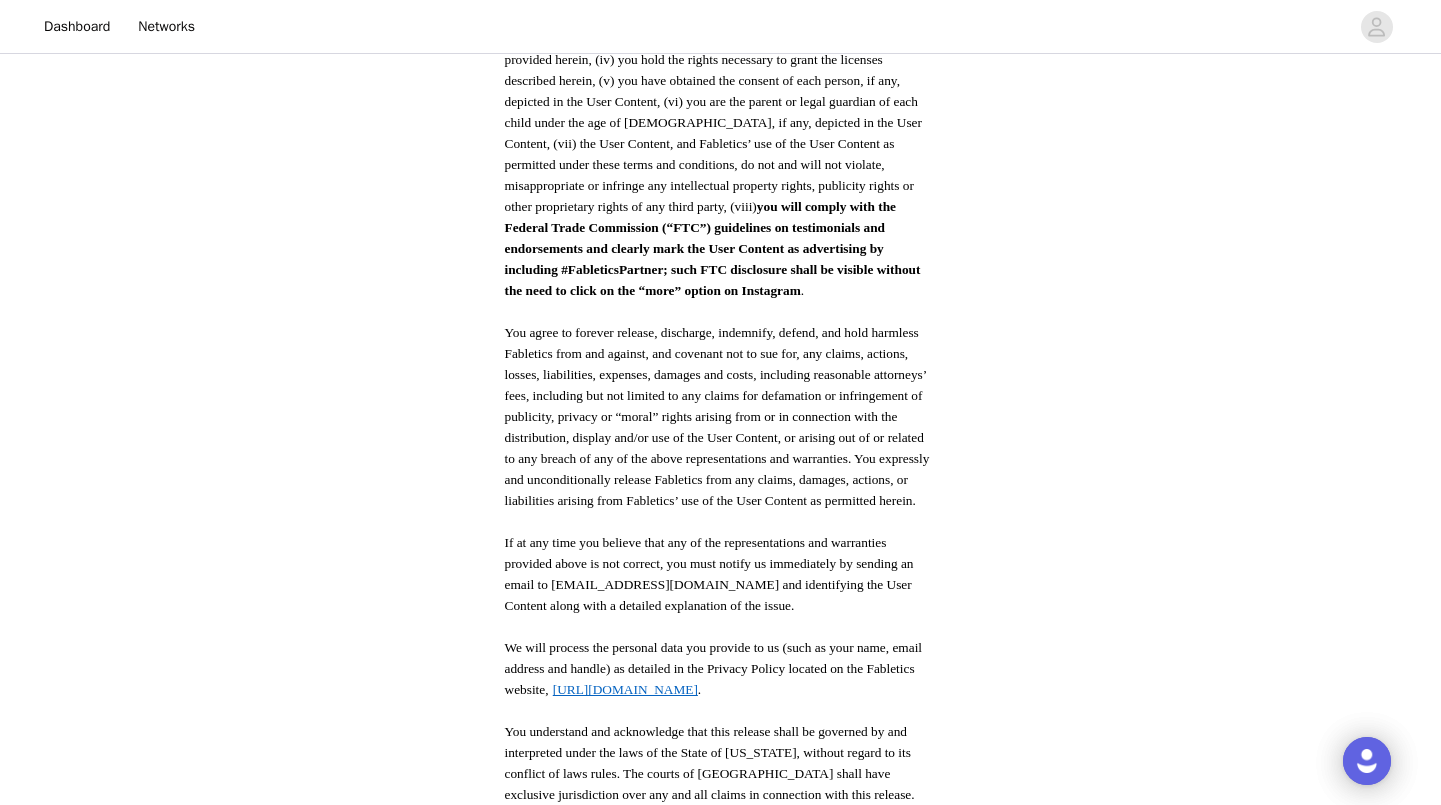 scroll, scrollTop: 1001, scrollLeft: 0, axis: vertical 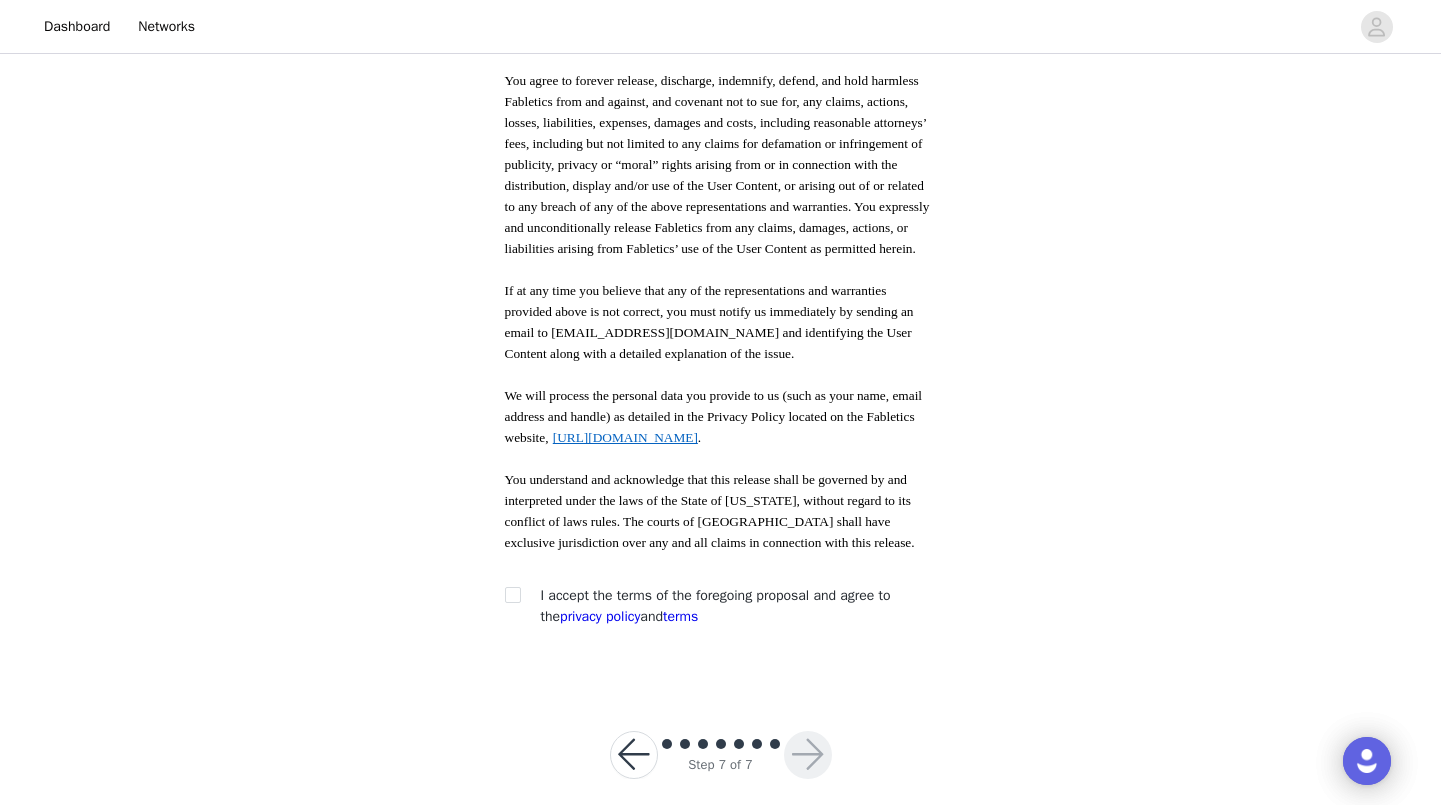 click on "You must agree to these content rights to participate.       USER GENERATED CONTENT TERMS & CONDITIONS
These User Generated Content Terms & Conditions (“UGC T&Cs”) regulate the relationship between you and Fabletics, LLC, a Delaware limited liability company (“Fabletics” “we” or “us”).
you will comply with the Federal Trade Commission (“FTC”) guidelines on testimonials and endorsements and clearly mark the User Content as advertising by including #FableticsPartner; such FTC disclosure shall be visible without the need to click on the “more” option on Instagram .
If at any time you believe that any of the representations and warranties provided above is not correct, you must notify us immediately by sending an email to founderscircle@fabletics.com and identifying the User Content along with a detailed explanation of the issue.
https://www.fabletics.com/privacy .
privacy policy terms" at bounding box center [721, -78] 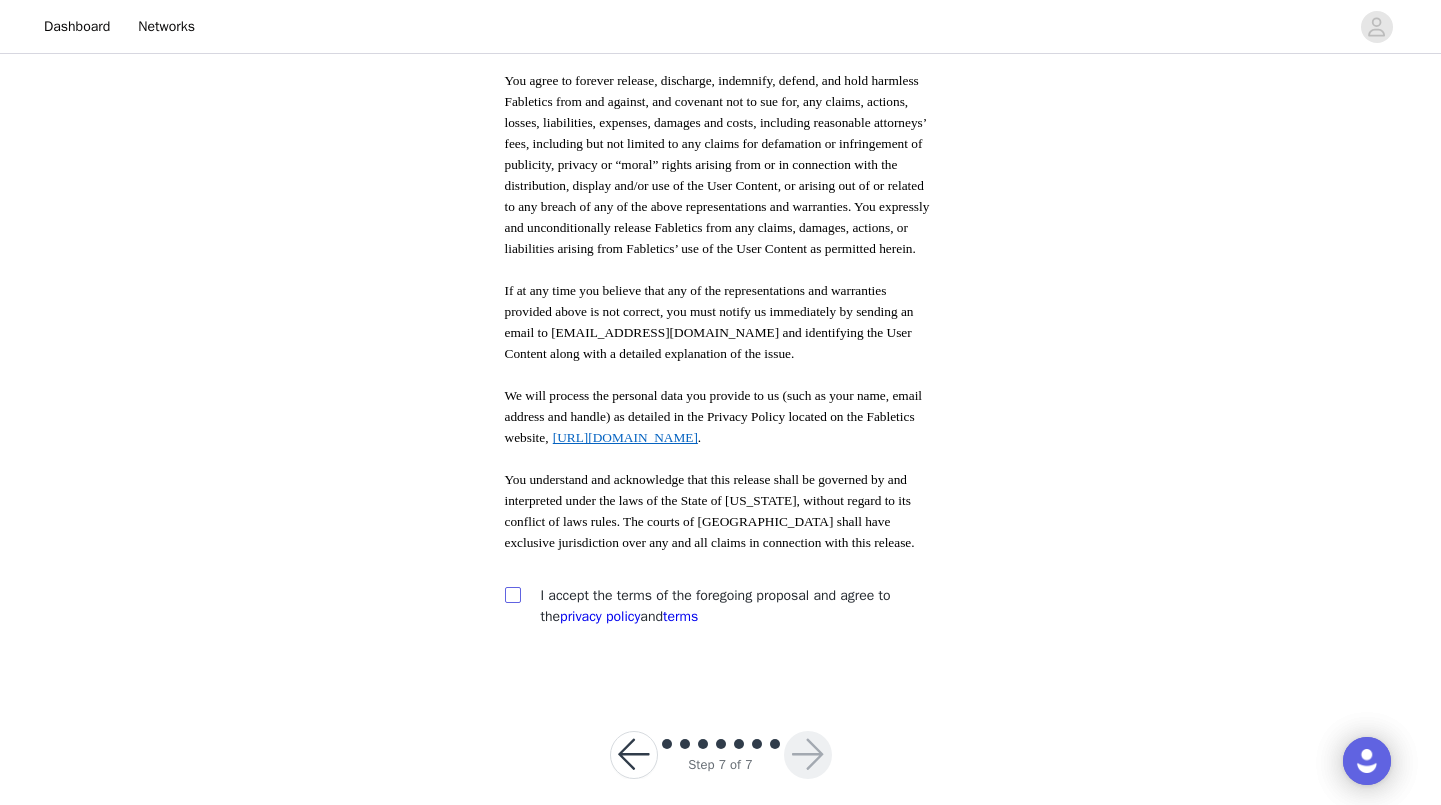 click at bounding box center [512, 594] 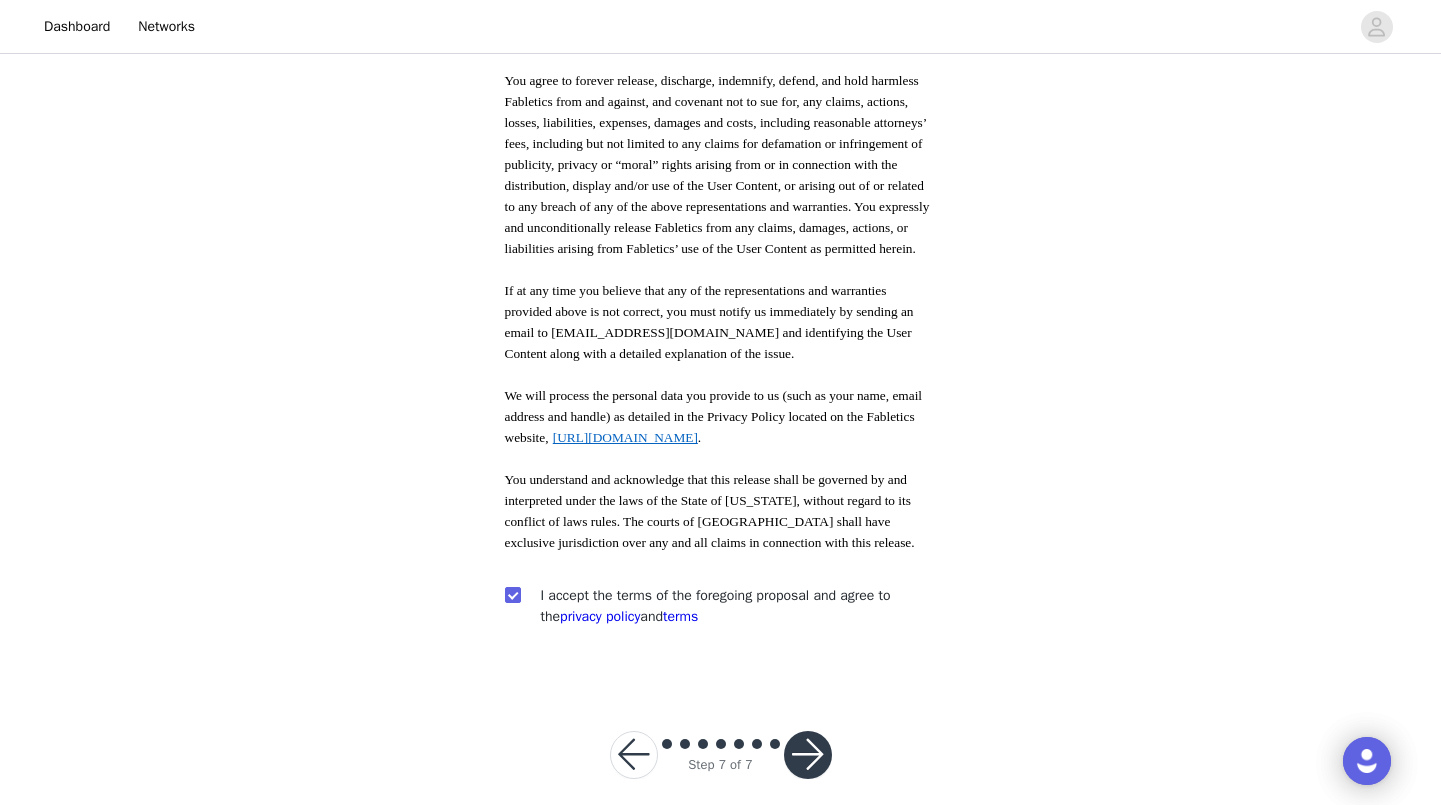 click at bounding box center (808, 755) 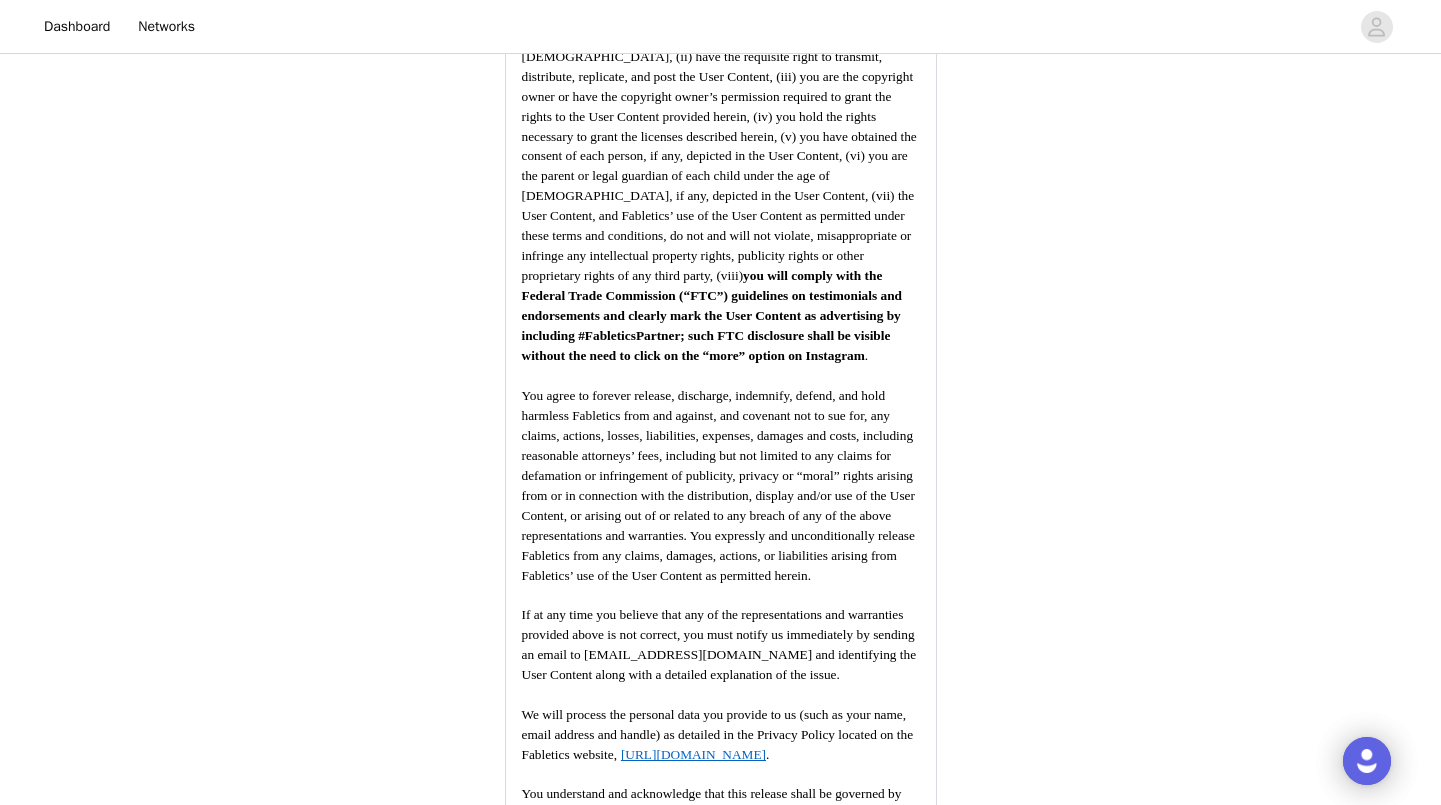 scroll, scrollTop: 2360, scrollLeft: 0, axis: vertical 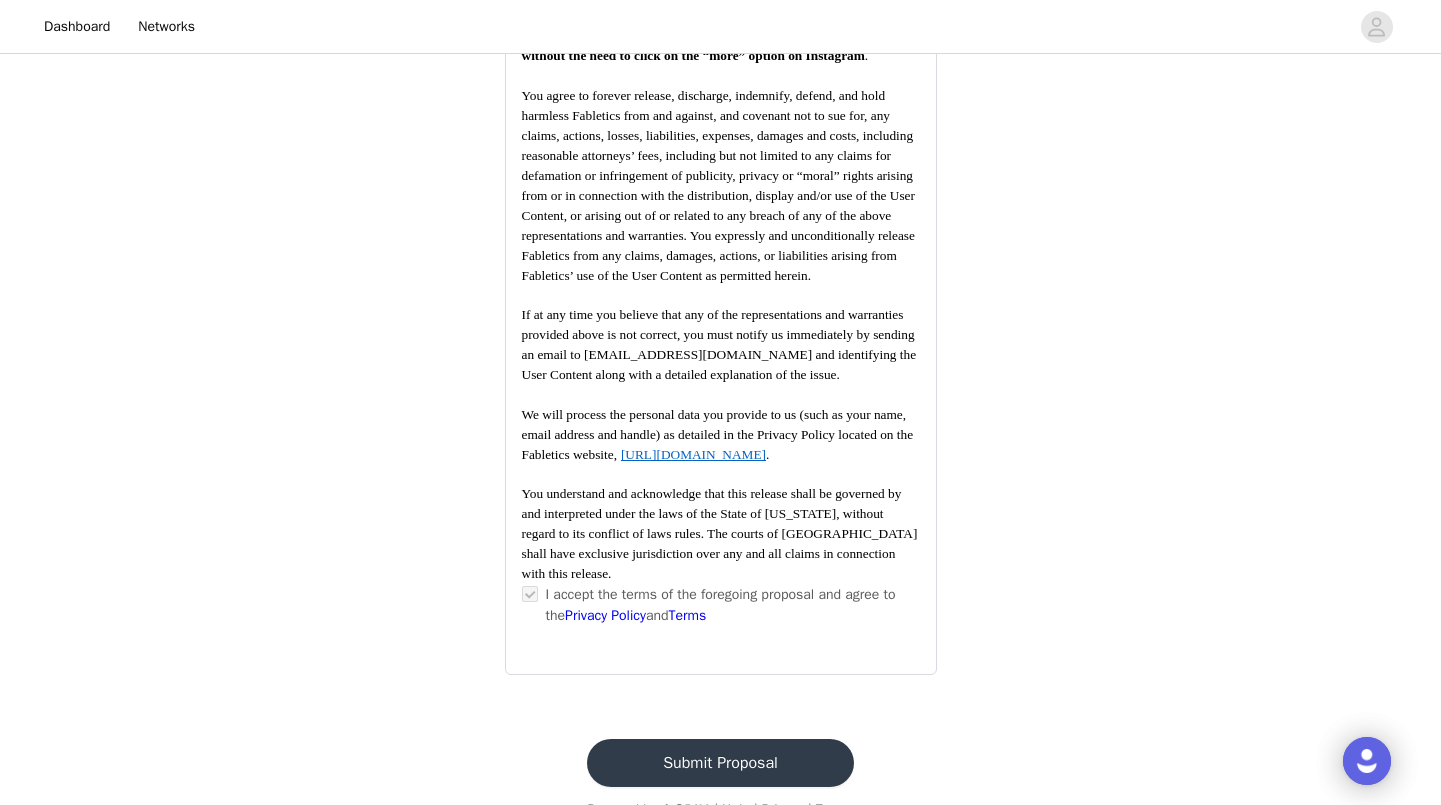 click on "Submit Proposal" at bounding box center (720, 763) 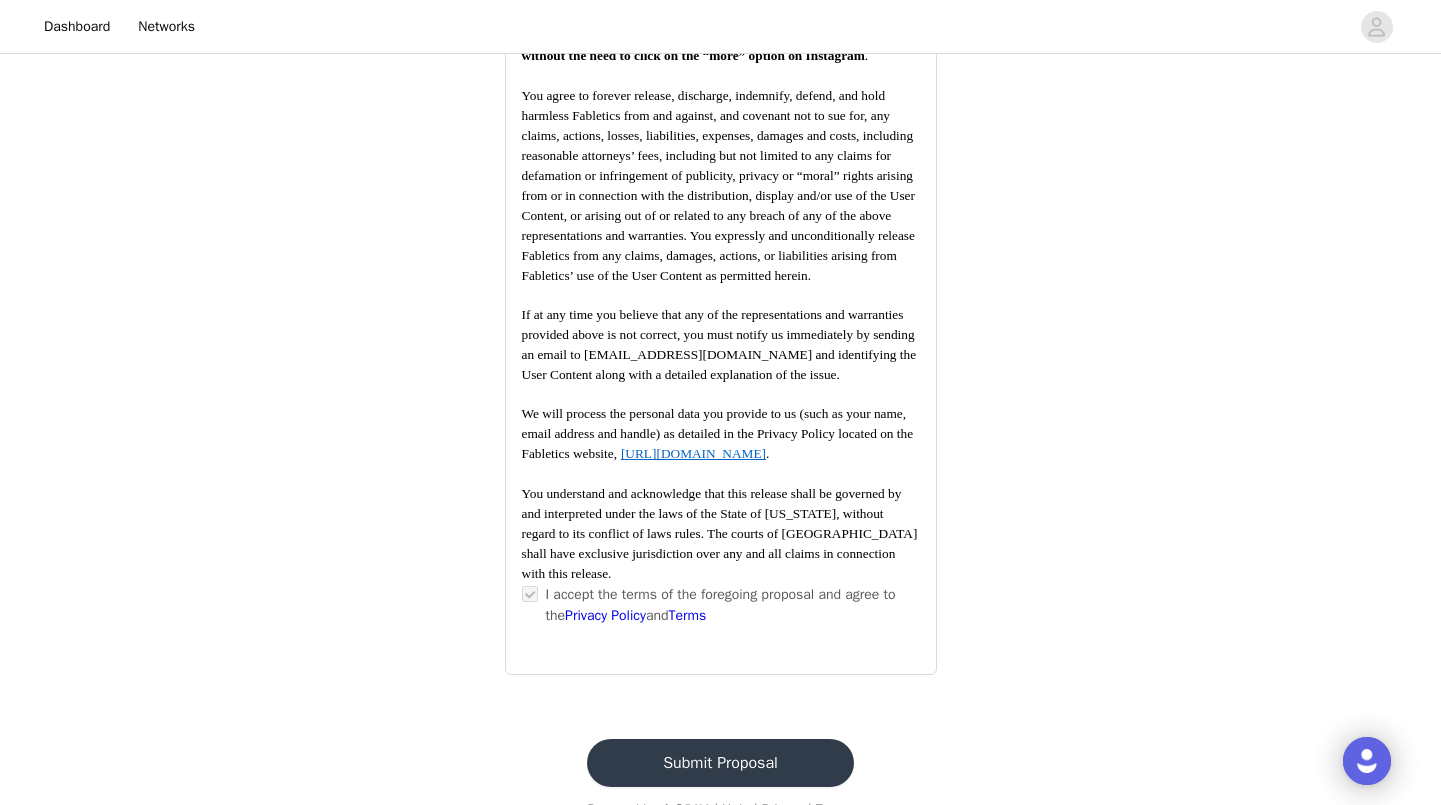 scroll, scrollTop: 0, scrollLeft: 0, axis: both 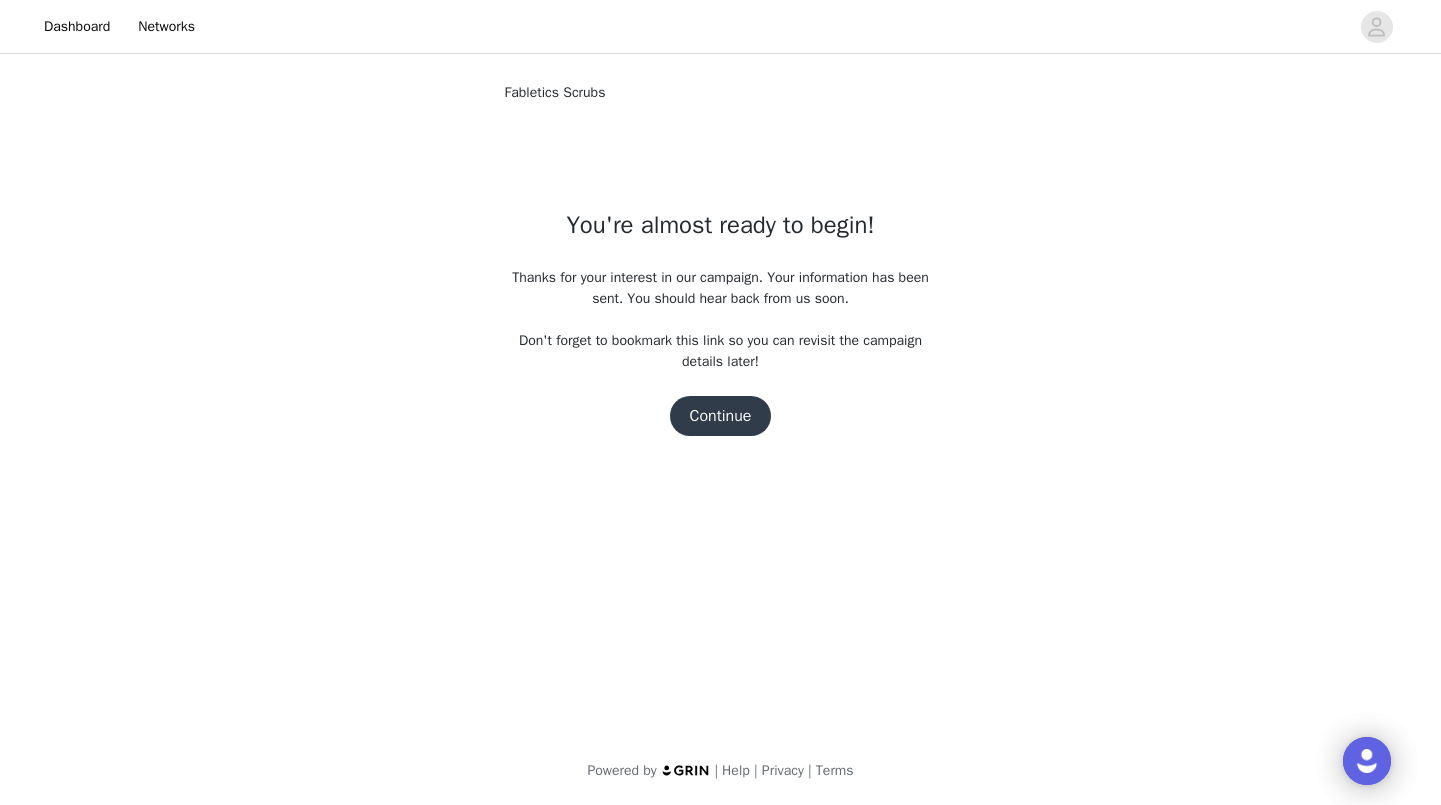 click on "Continue" at bounding box center [721, 416] 